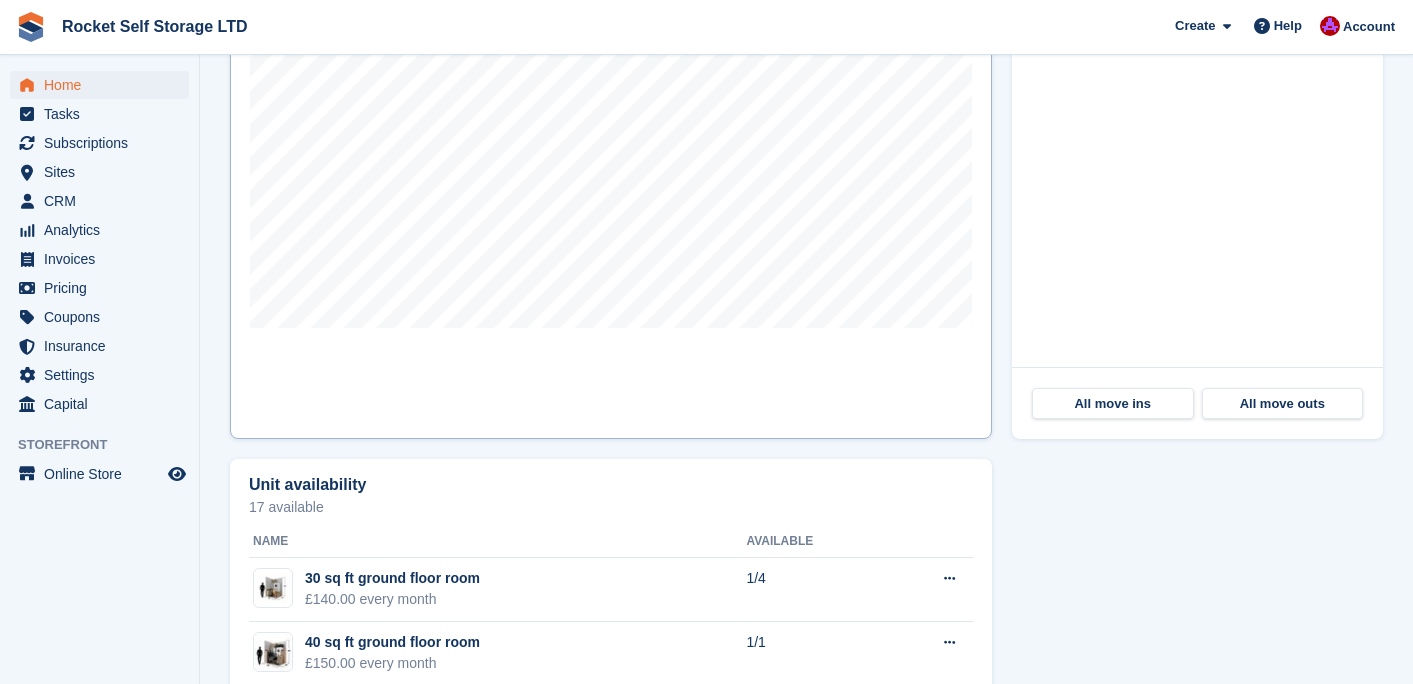 scroll, scrollTop: 619, scrollLeft: 0, axis: vertical 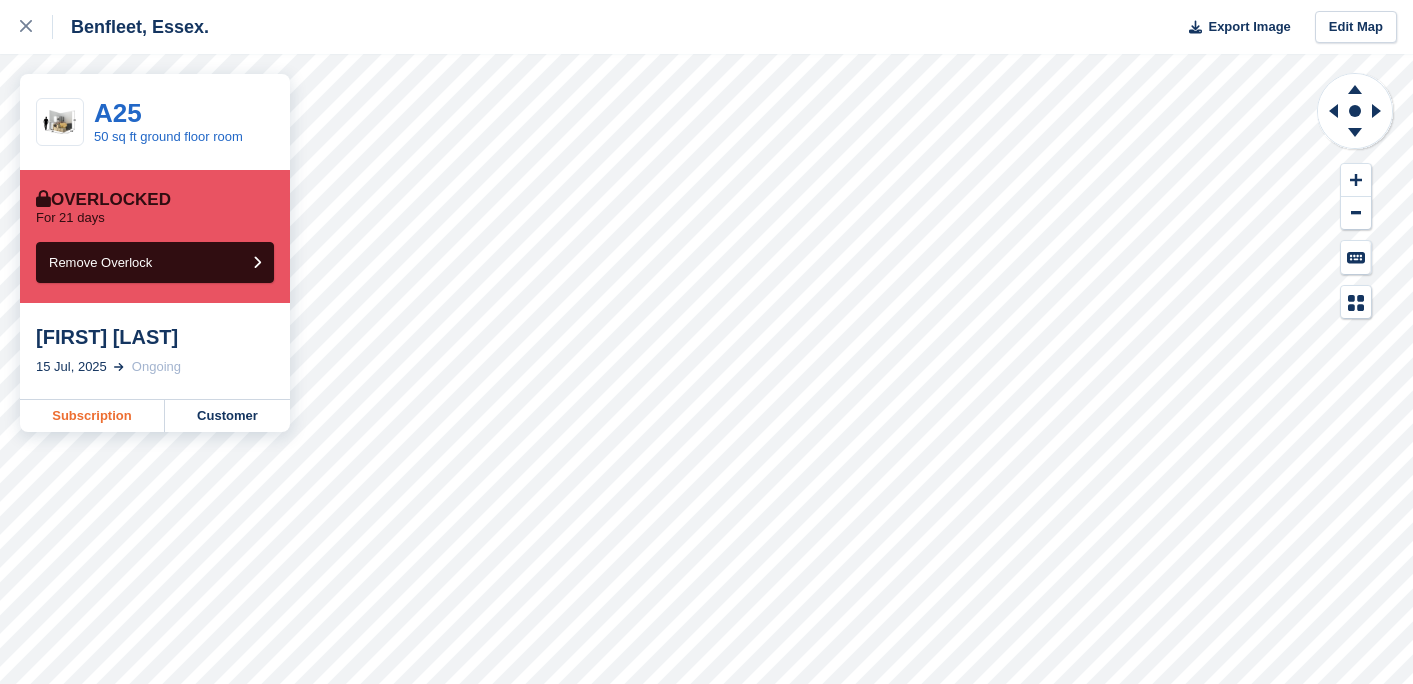 click on "Subscription" at bounding box center [92, 416] 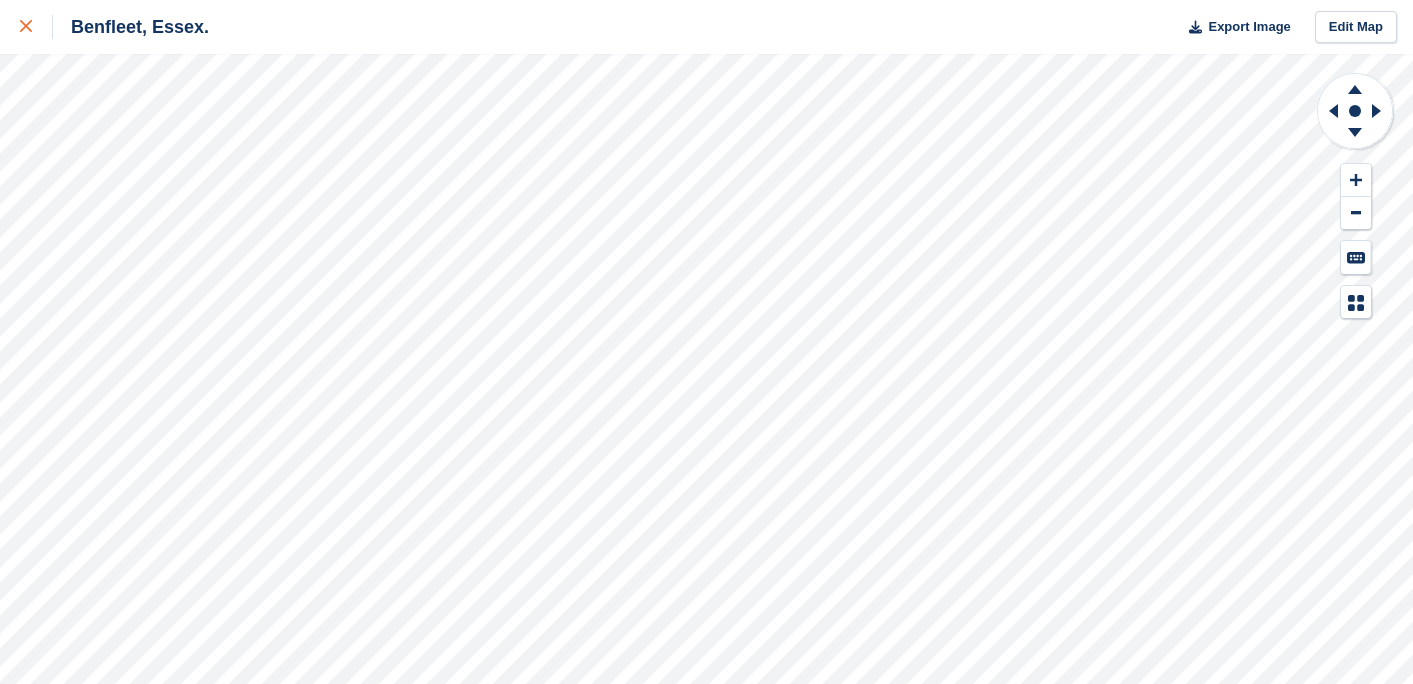 click 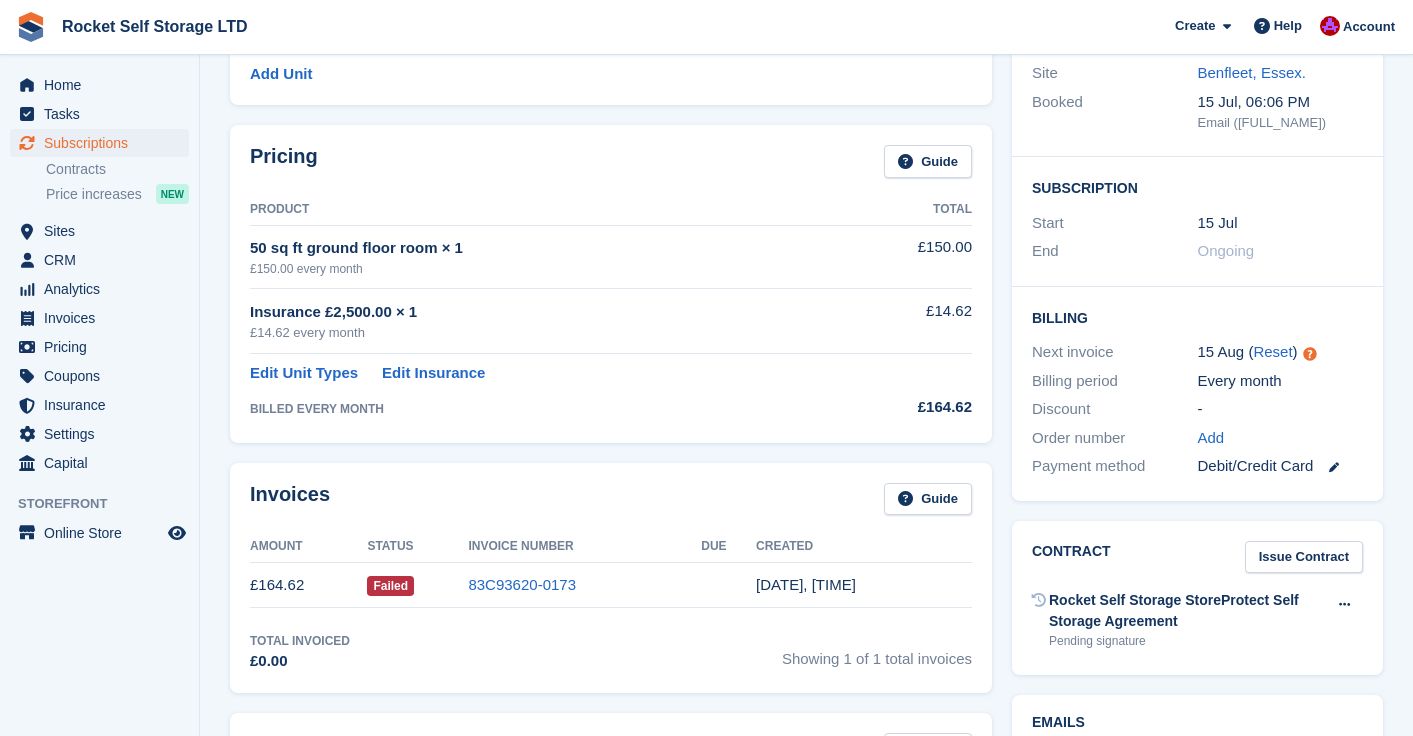 scroll, scrollTop: 0, scrollLeft: 0, axis: both 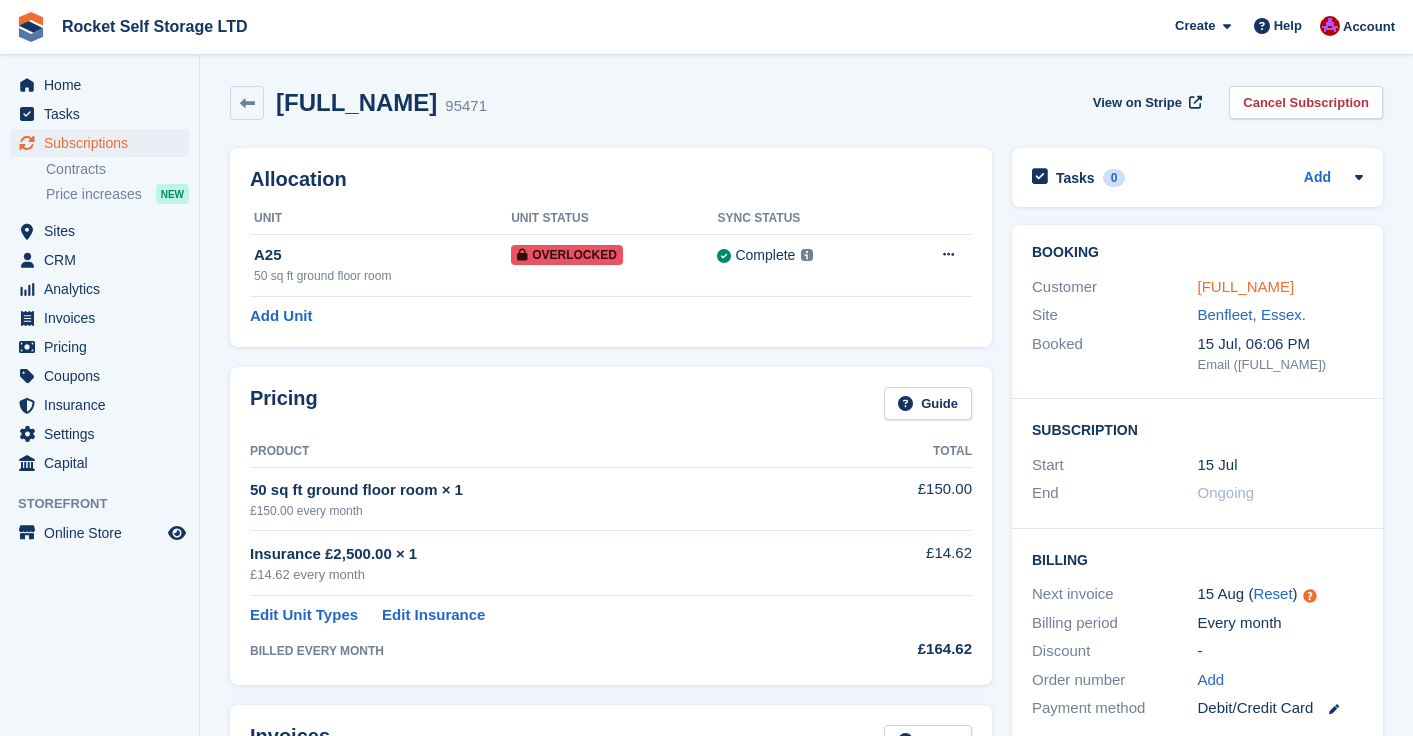 click on "[FIRST] [LAST]" at bounding box center (1246, 286) 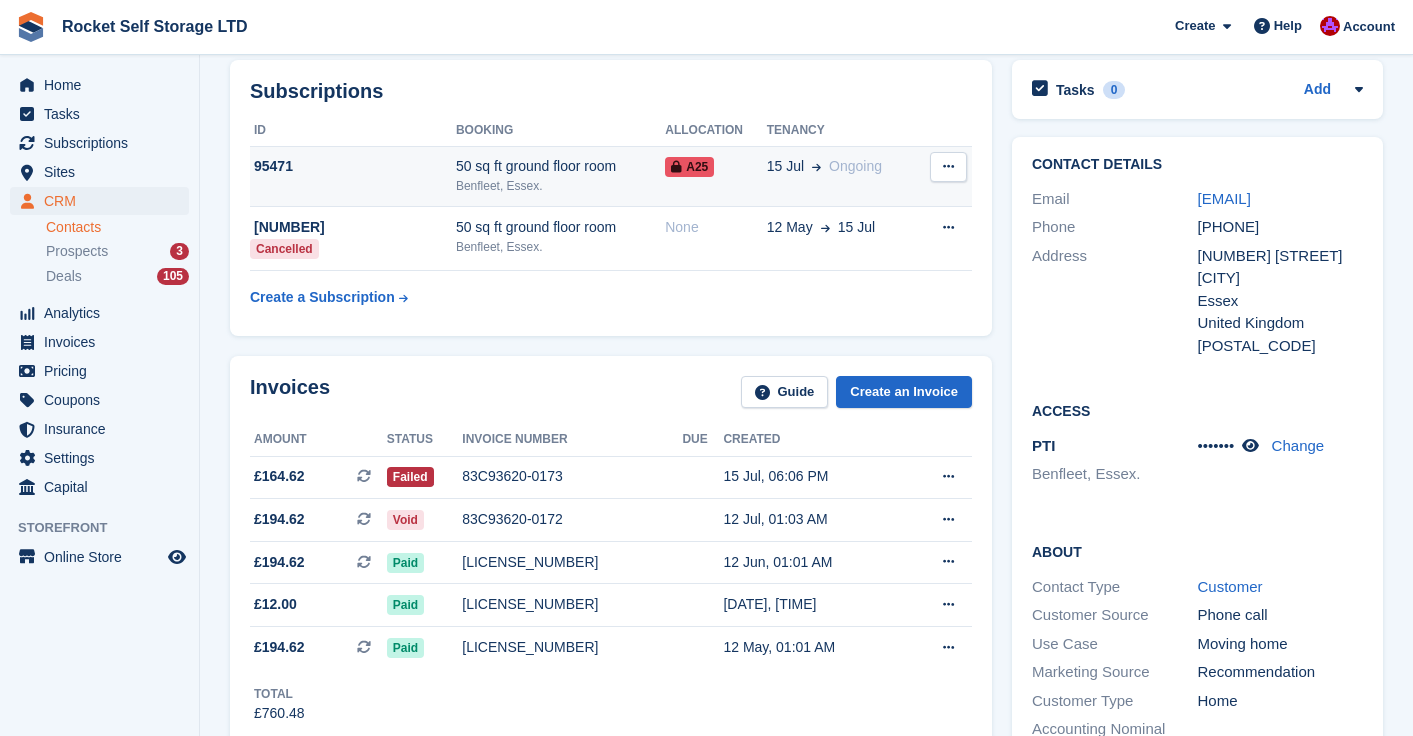 scroll, scrollTop: 80, scrollLeft: 0, axis: vertical 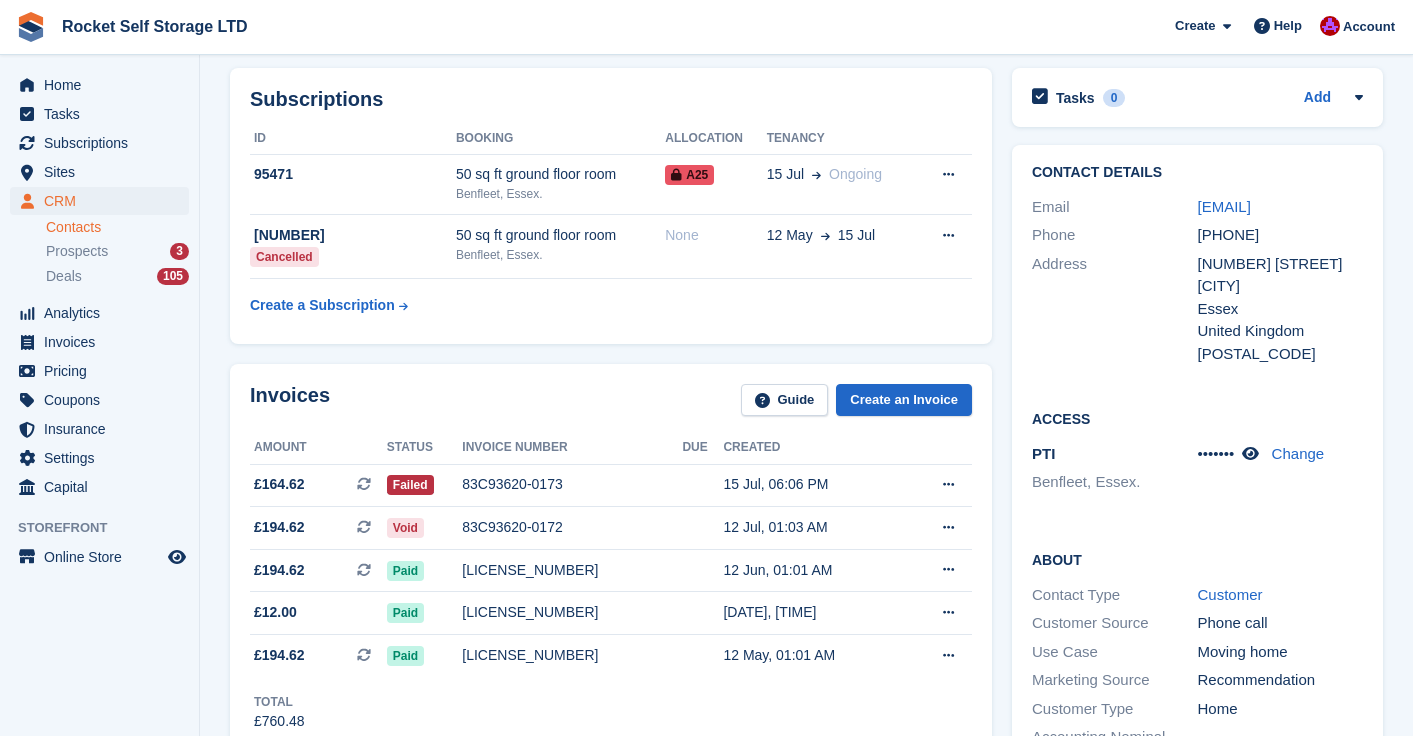 drag, startPoint x: 1318, startPoint y: 257, endPoint x: 1254, endPoint y: 262, distance: 64.195015 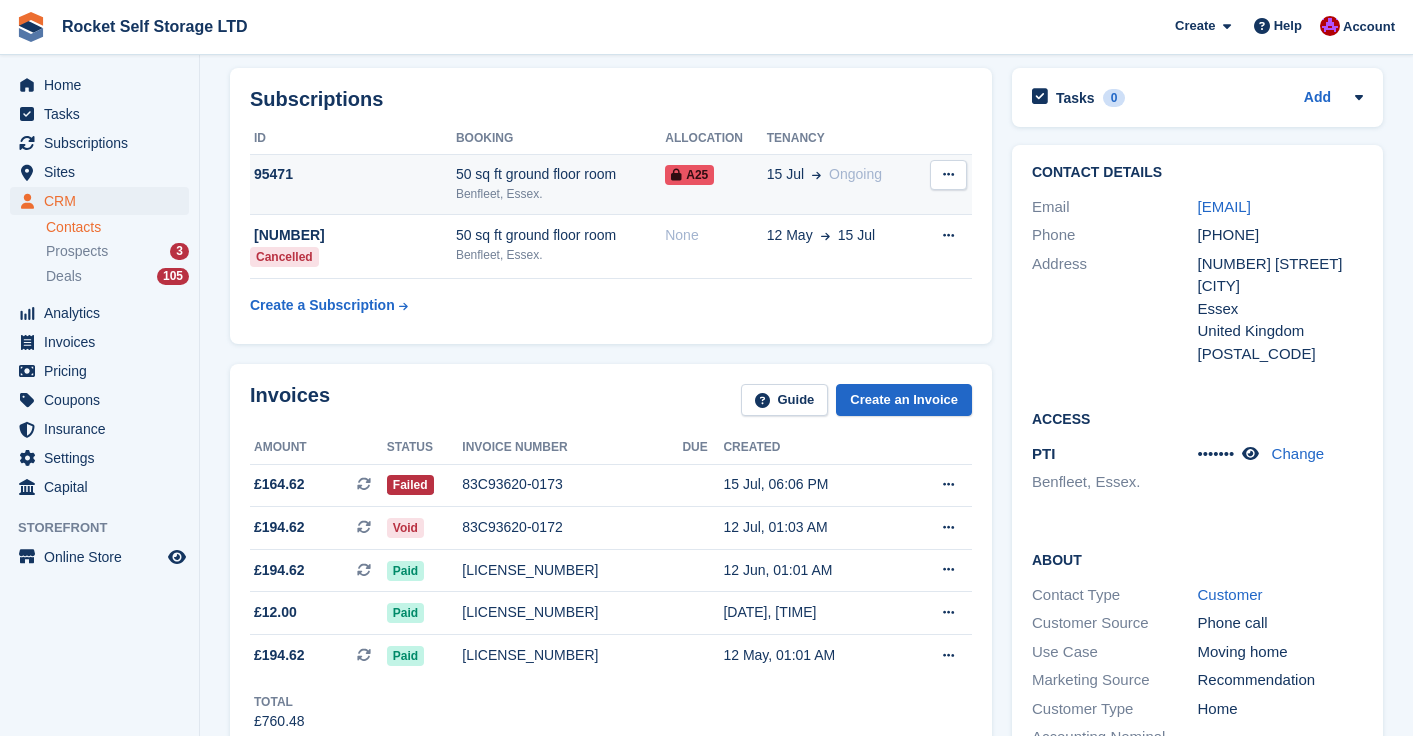 scroll, scrollTop: 0, scrollLeft: 0, axis: both 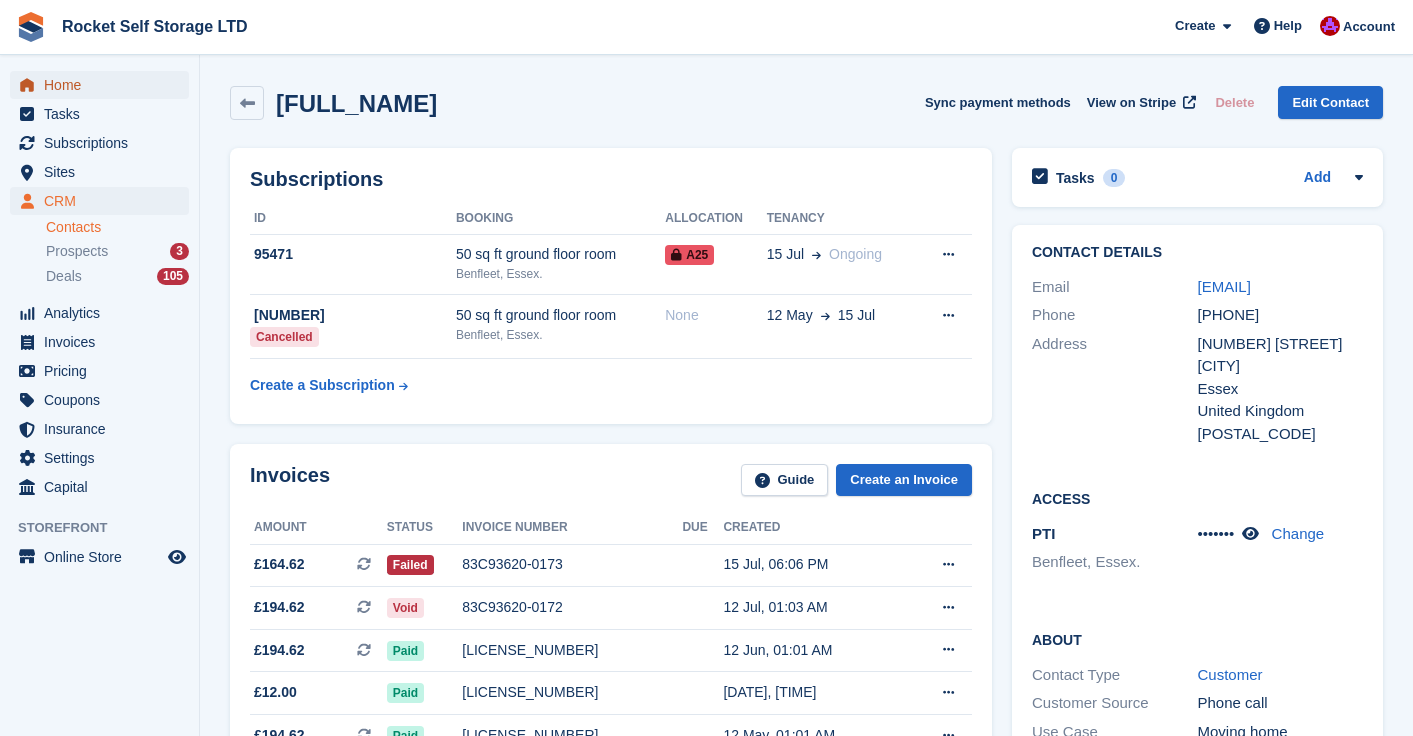 click on "Home" at bounding box center (104, 85) 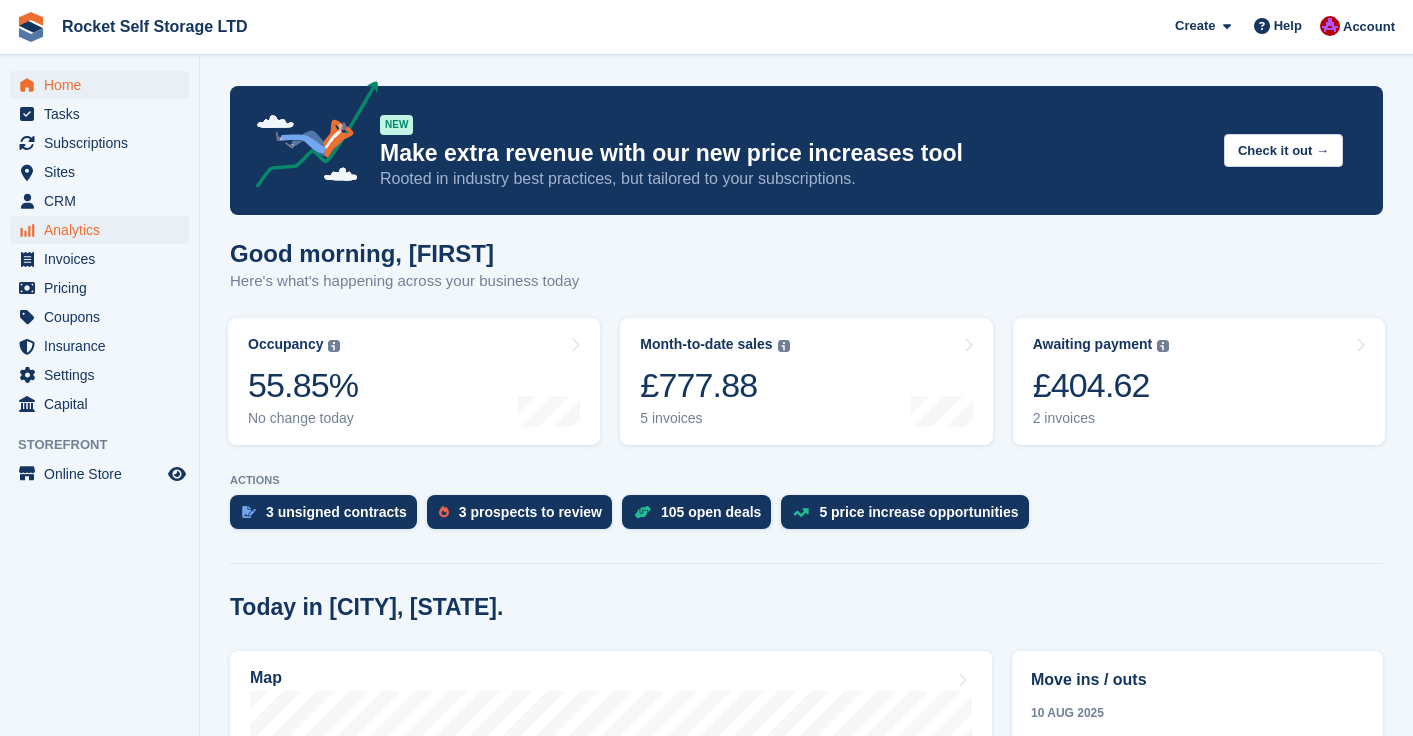 scroll, scrollTop: 0, scrollLeft: 0, axis: both 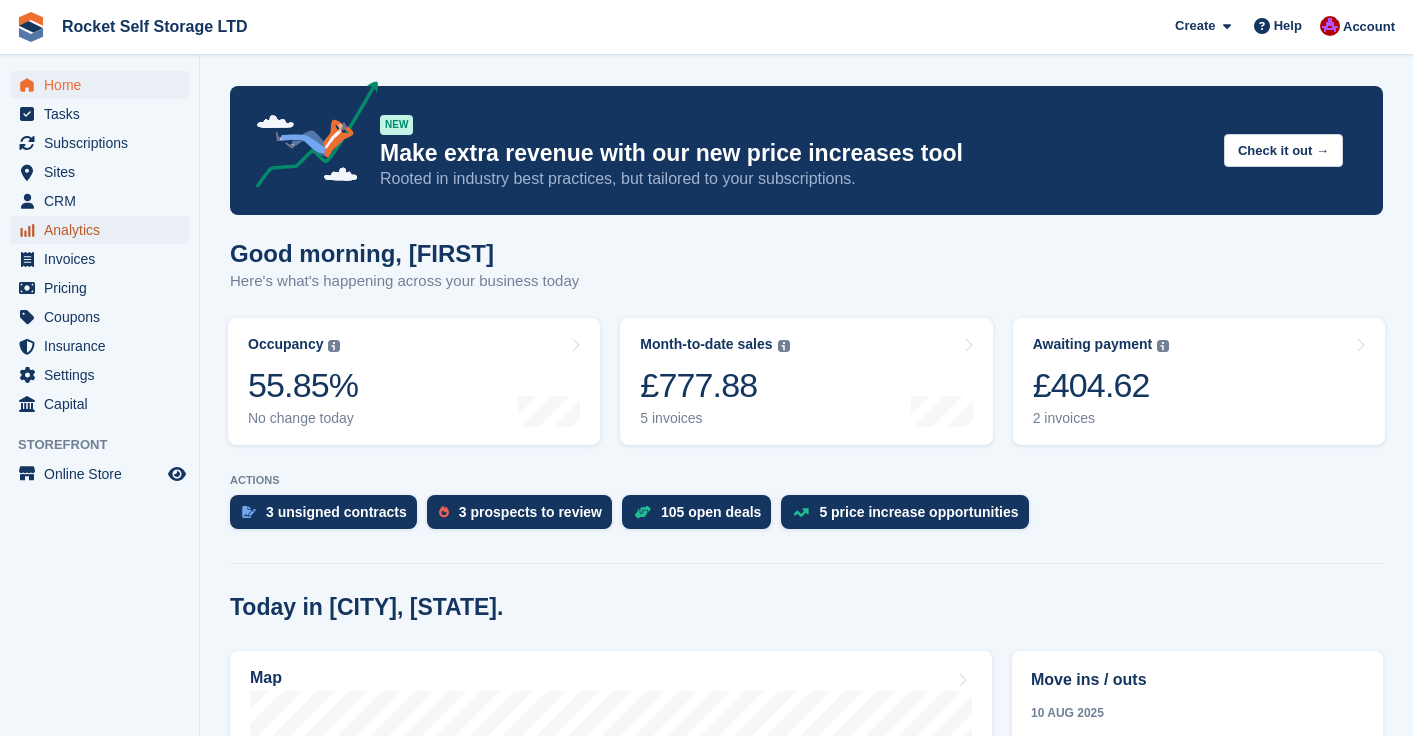 click on "Analytics" at bounding box center [104, 230] 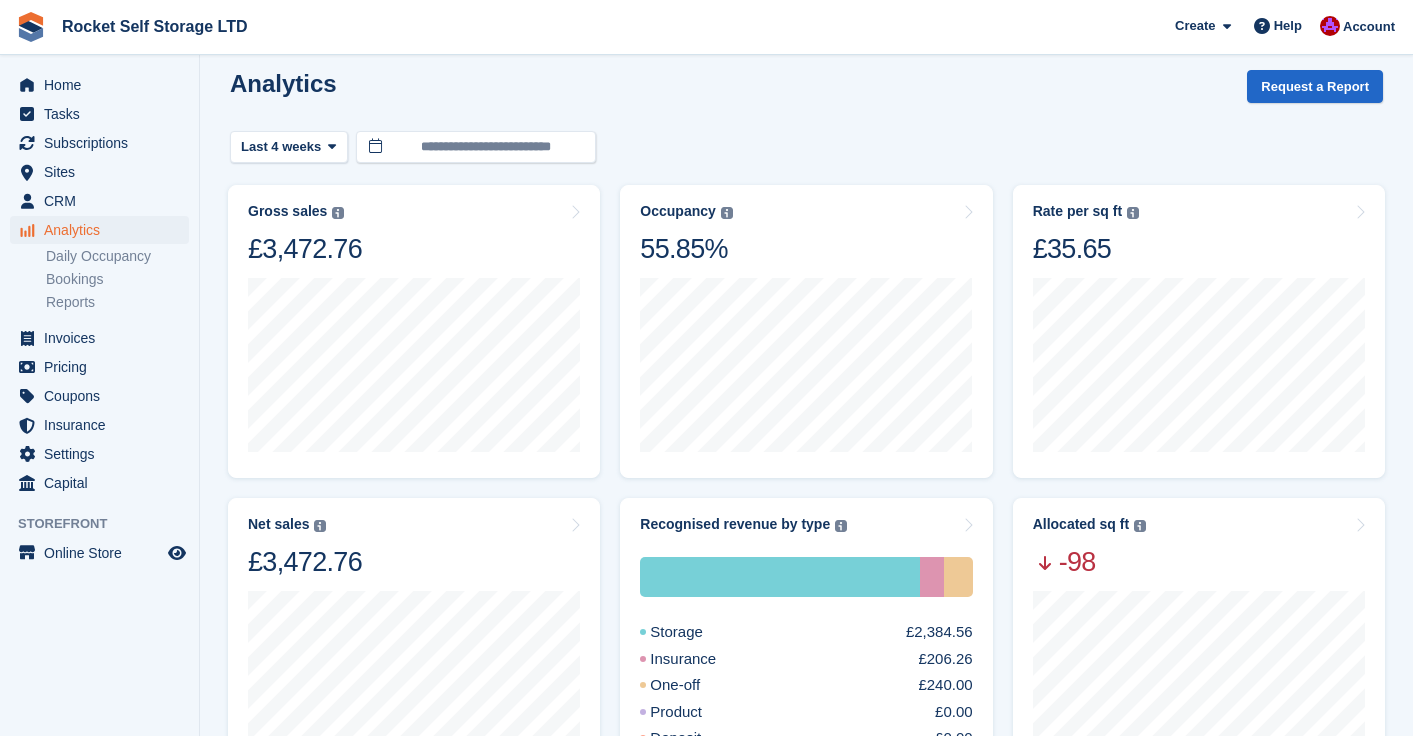 scroll, scrollTop: 19, scrollLeft: 0, axis: vertical 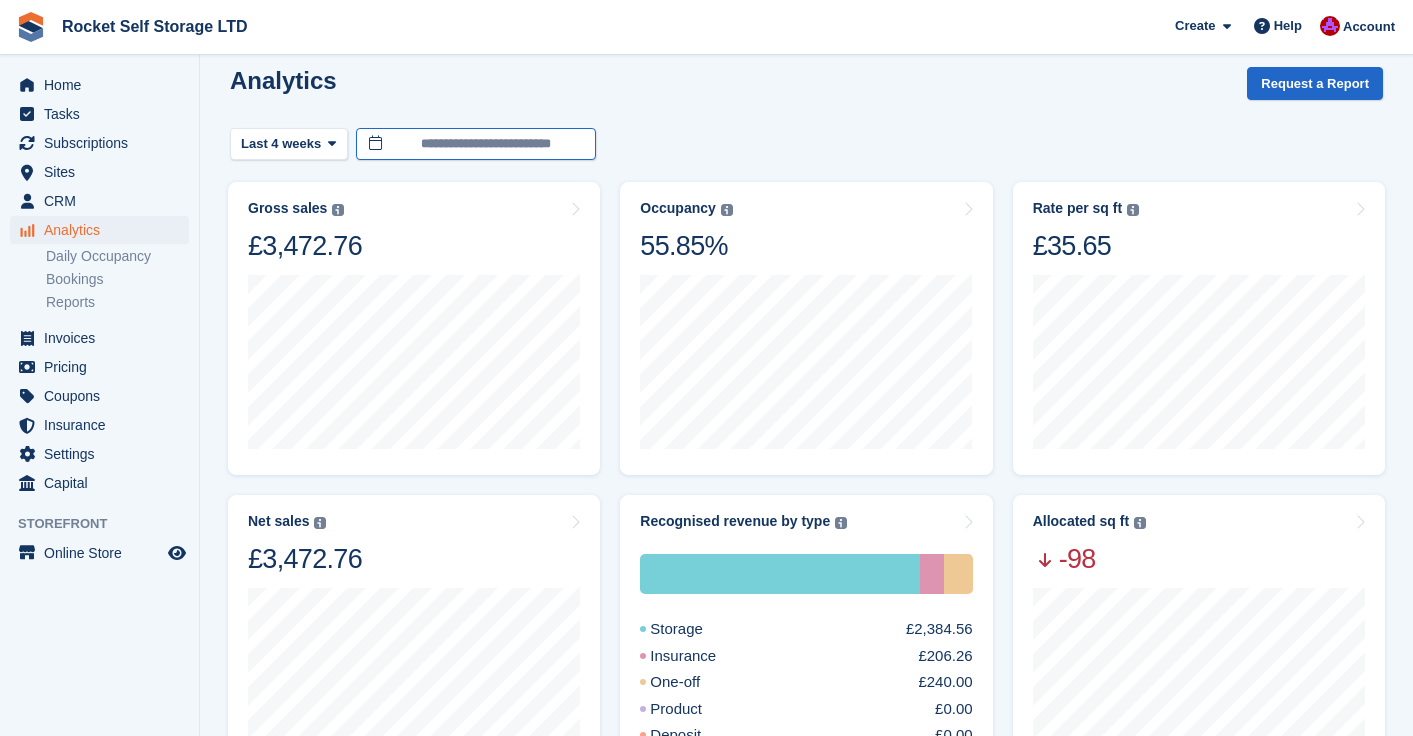 click on "**********" at bounding box center [476, 144] 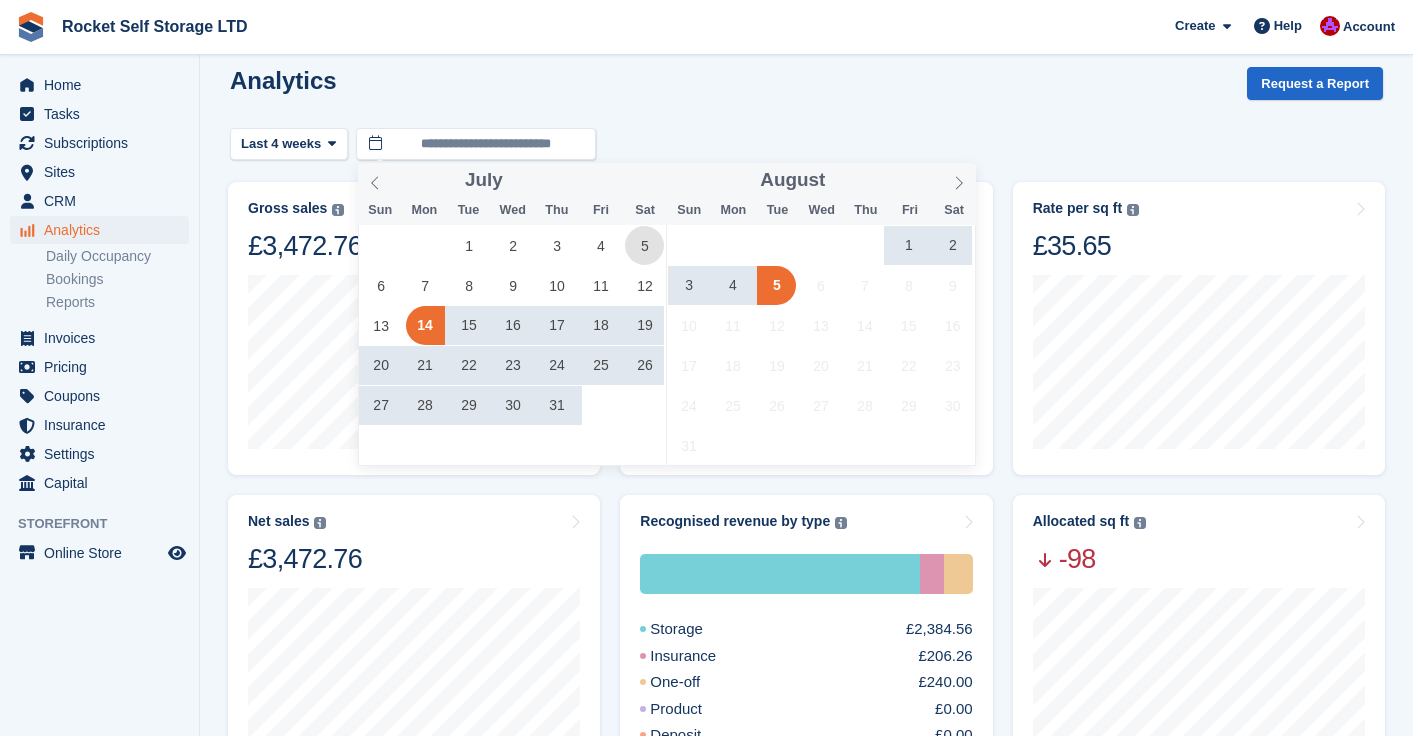 click on "5" at bounding box center [644, 245] 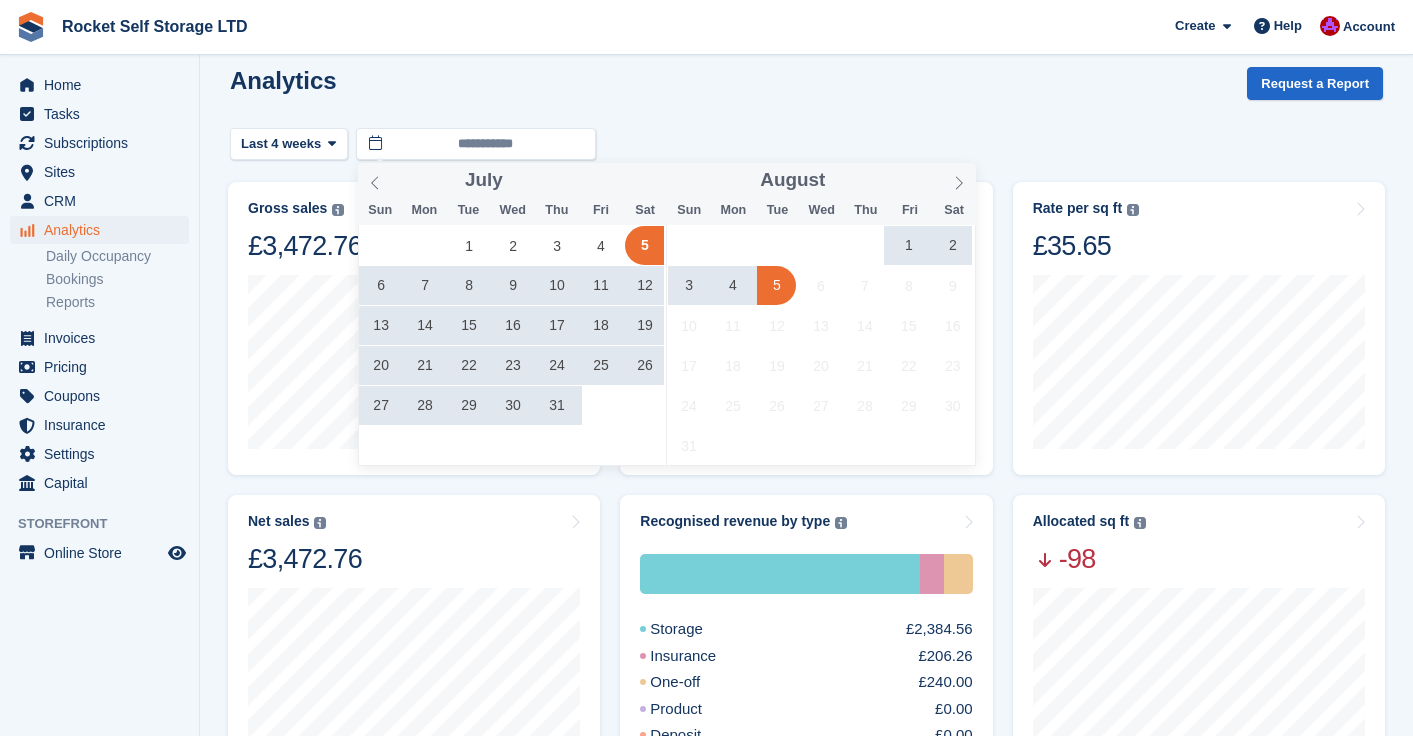 click on "5" at bounding box center (776, 285) 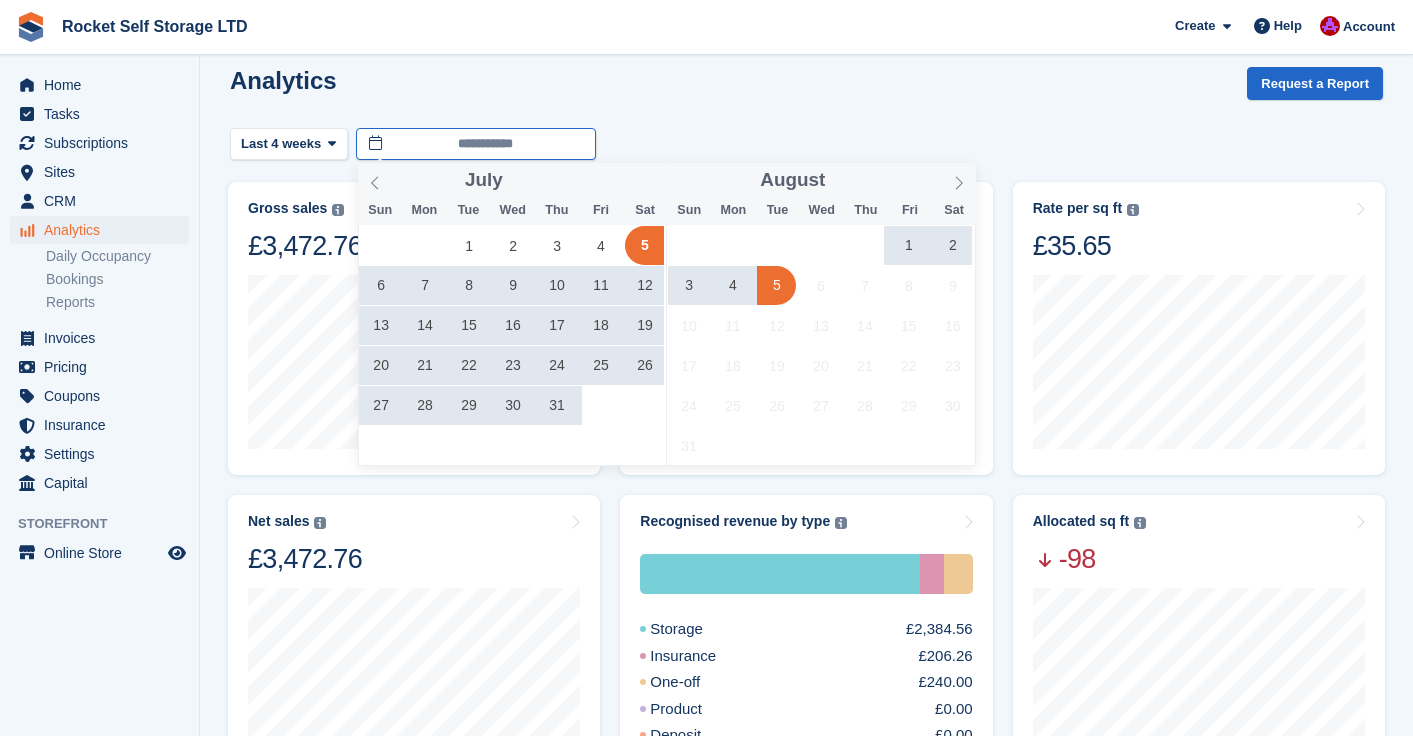 type on "**********" 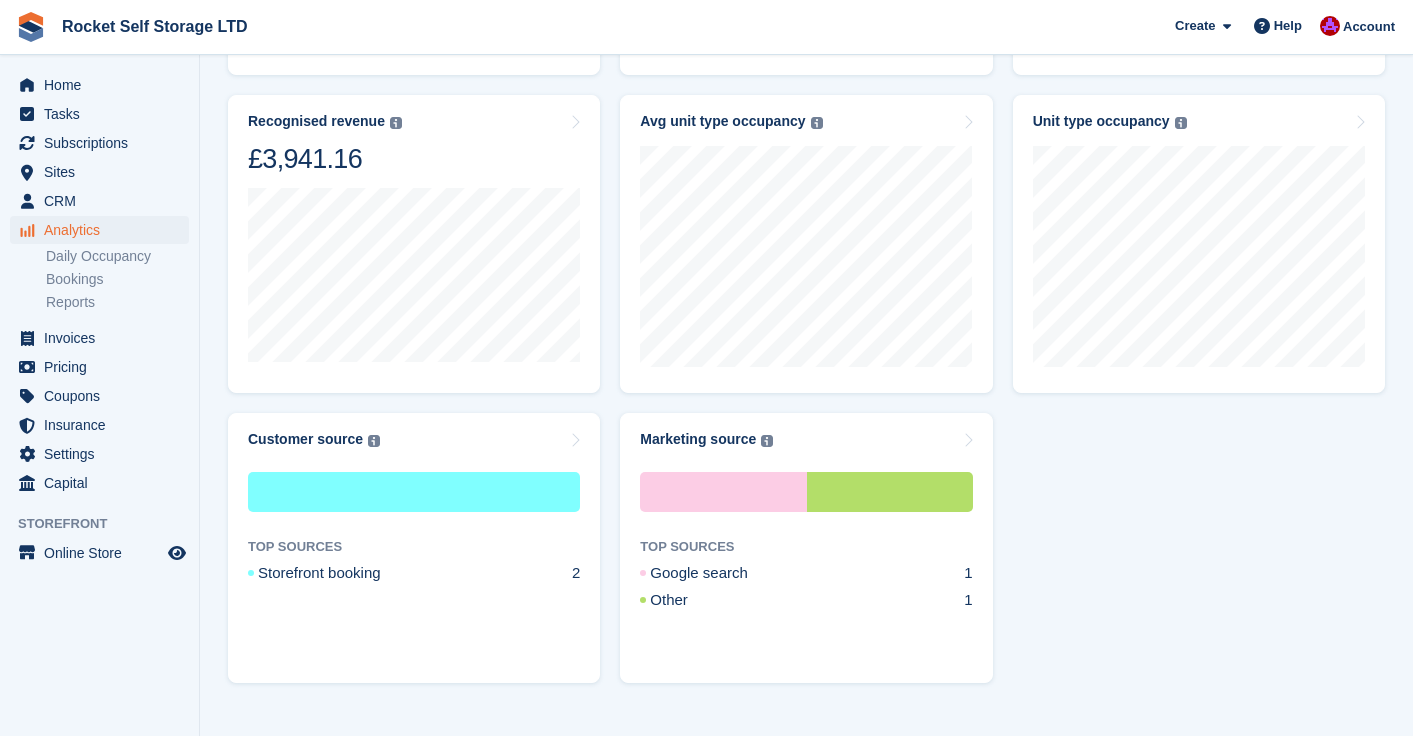 scroll, scrollTop: 0, scrollLeft: 0, axis: both 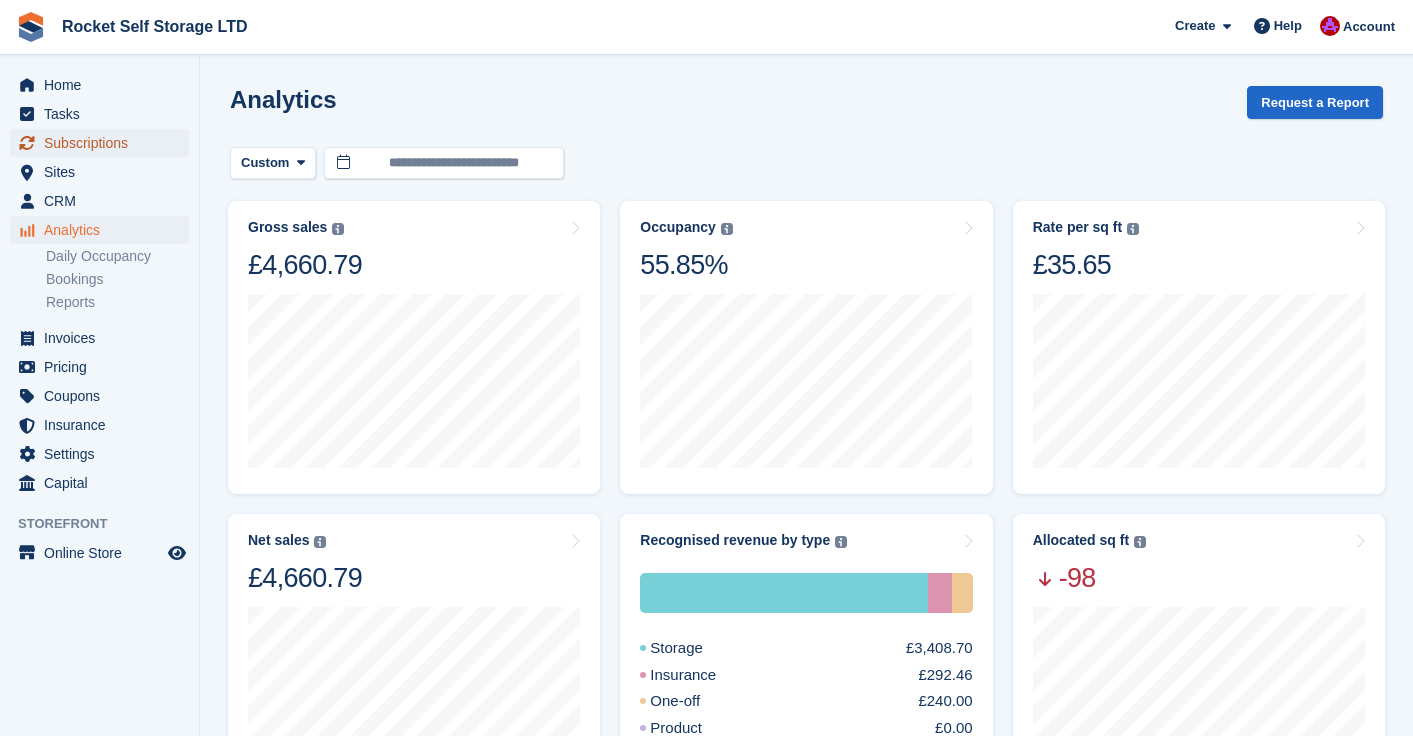 click on "Subscriptions" at bounding box center [104, 143] 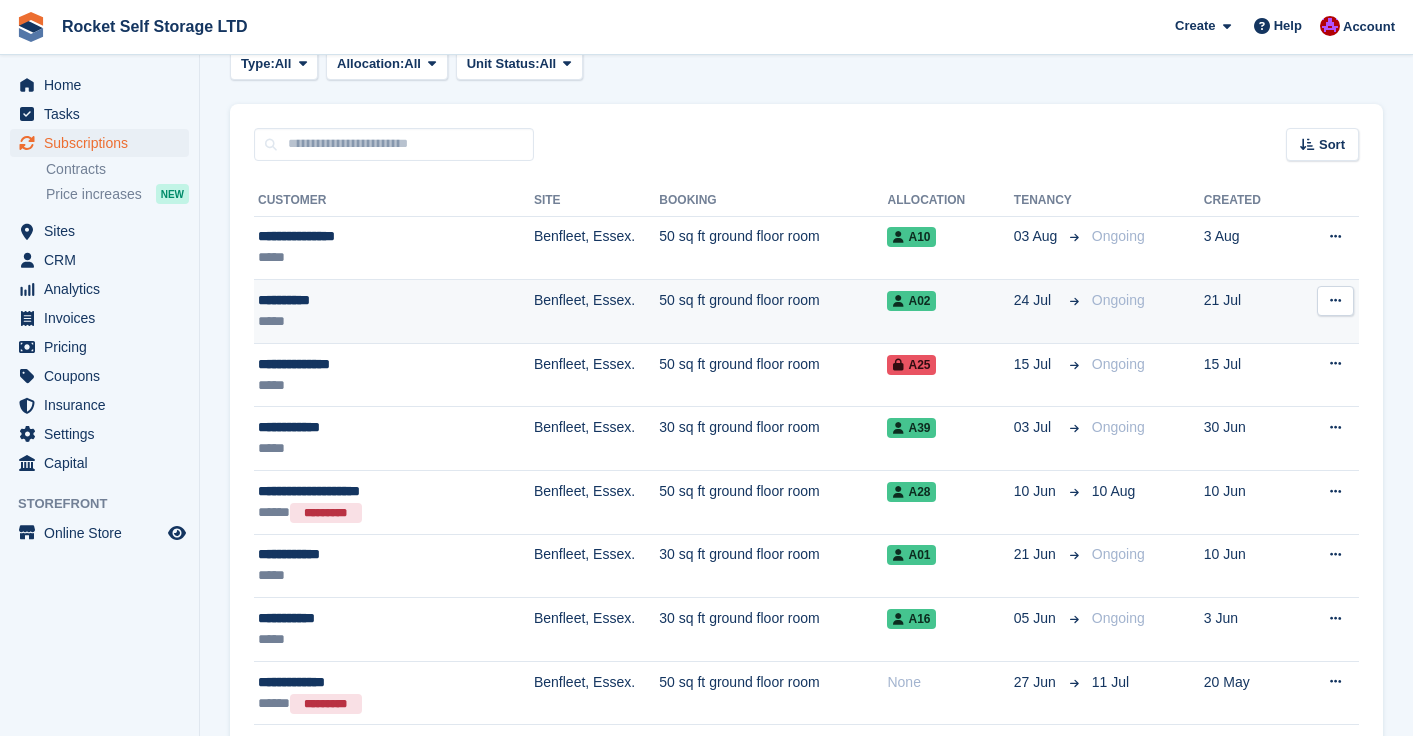 scroll, scrollTop: 159, scrollLeft: 0, axis: vertical 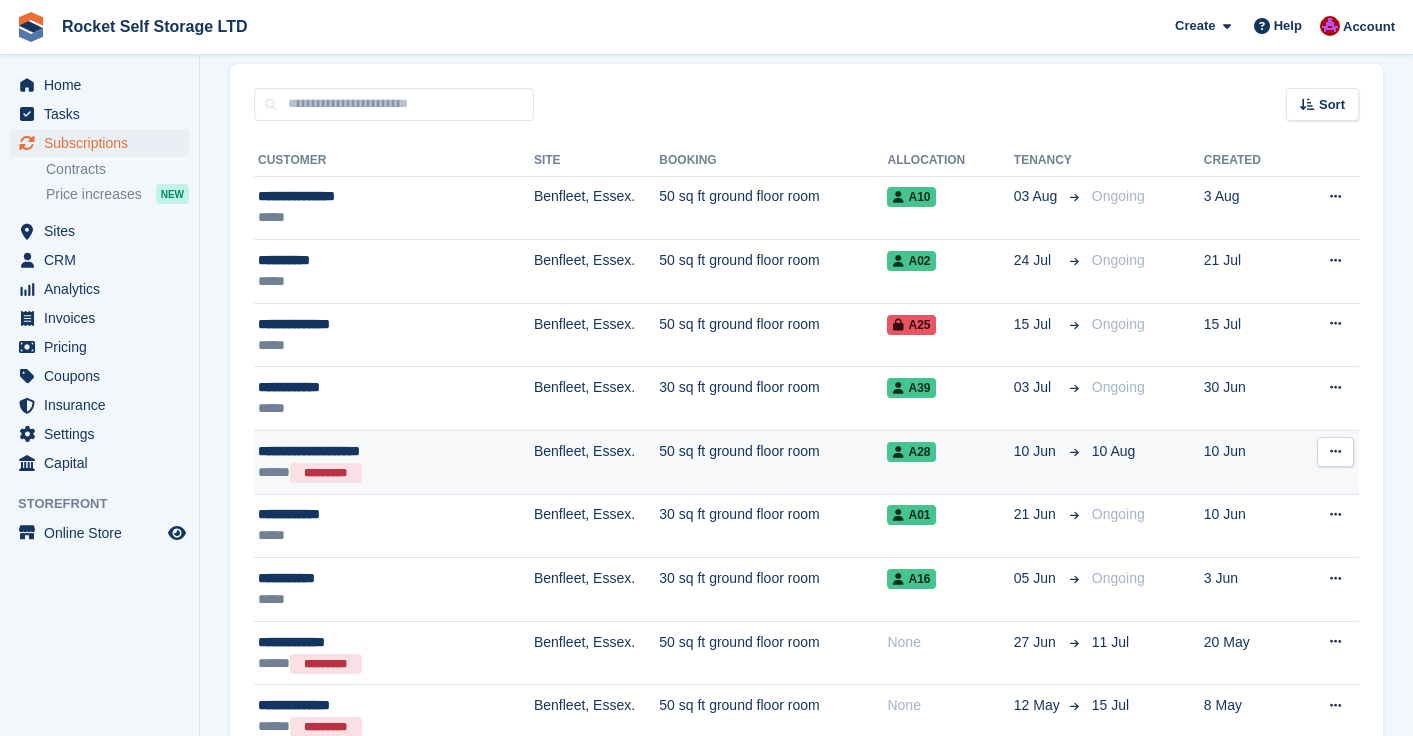 click on "**********" at bounding box center (369, 451) 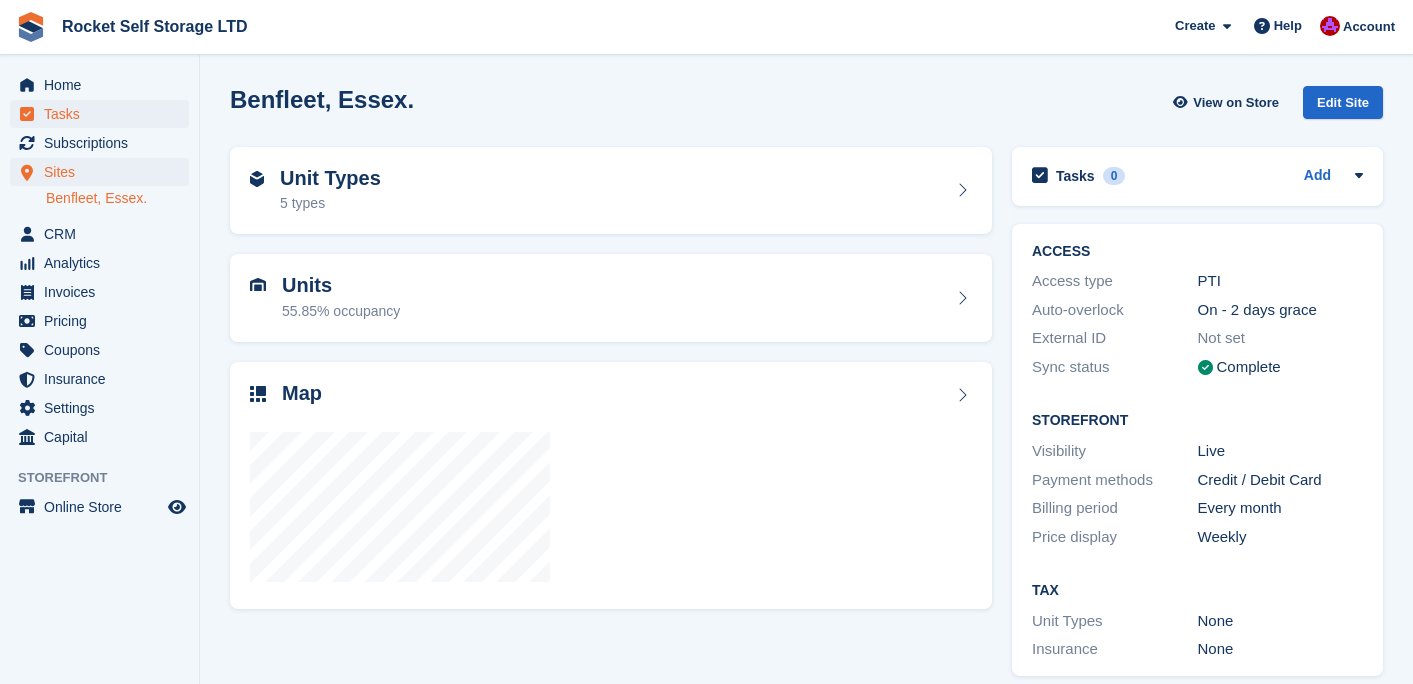 scroll, scrollTop: 0, scrollLeft: 0, axis: both 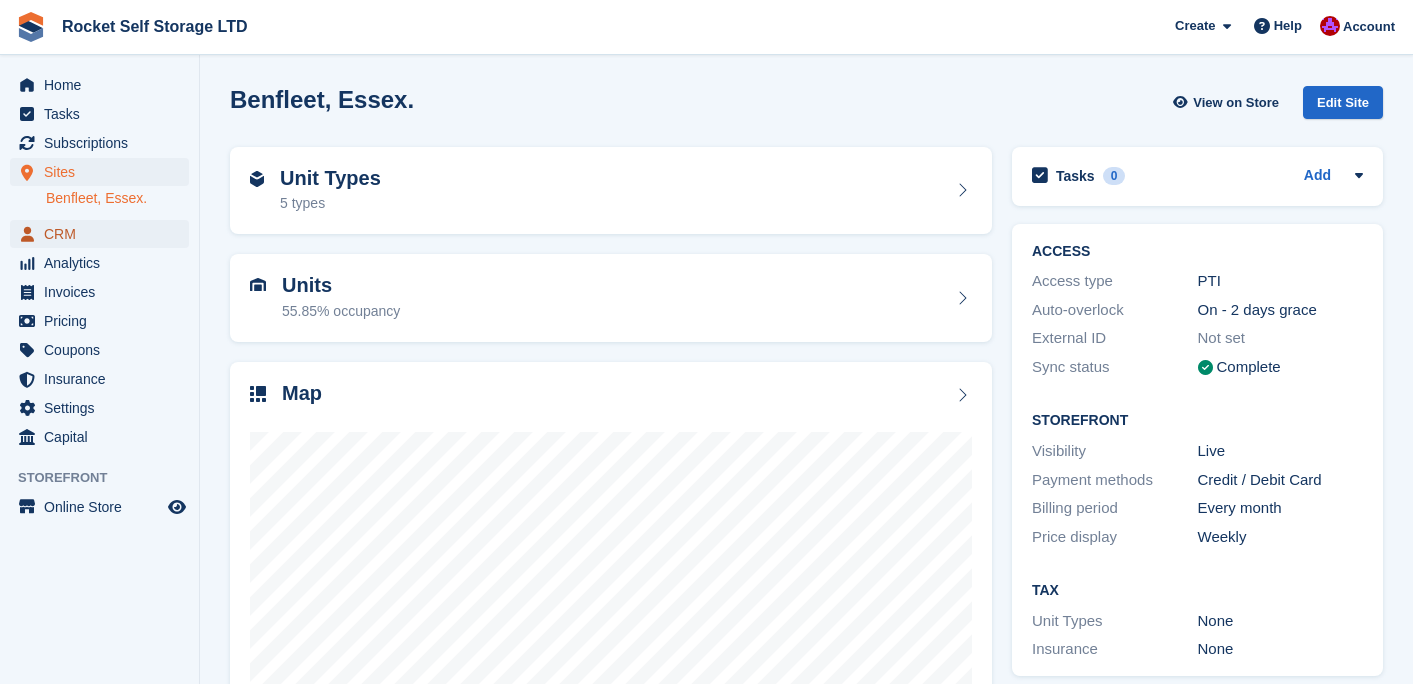 click on "CRM" at bounding box center [104, 234] 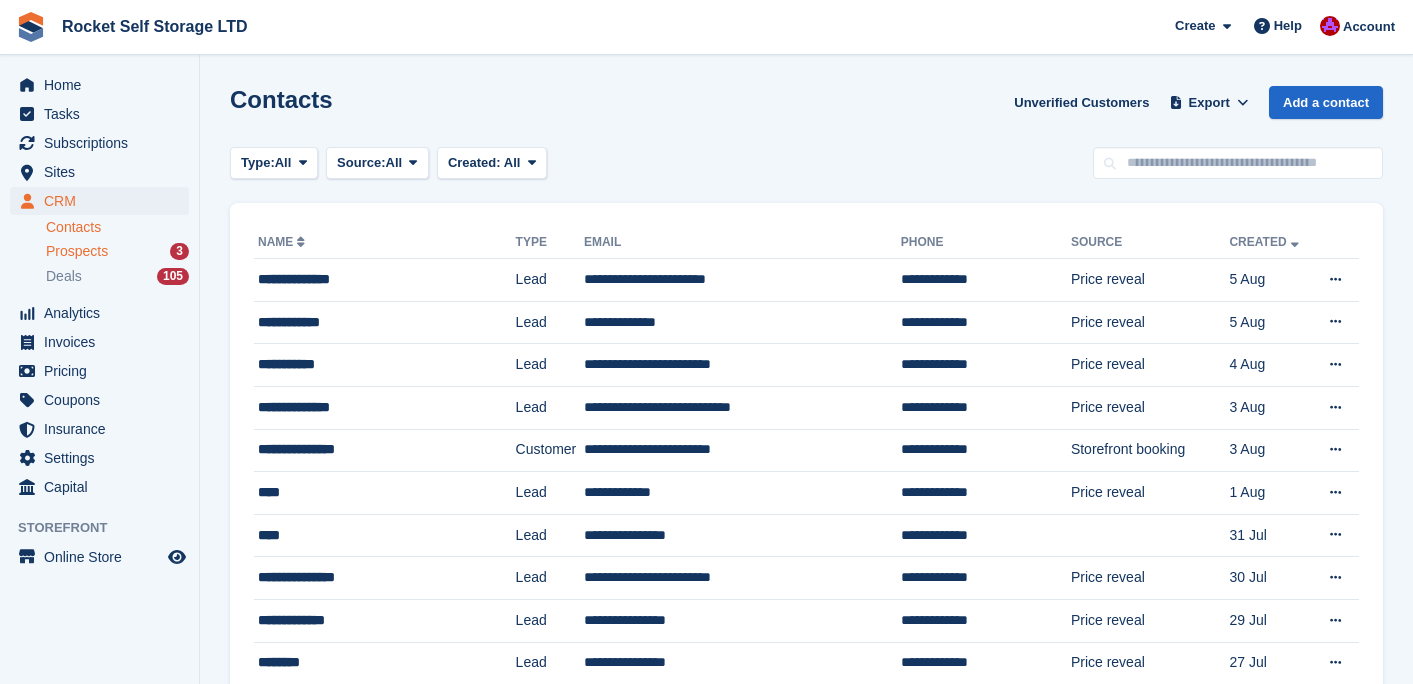 scroll, scrollTop: 0, scrollLeft: 0, axis: both 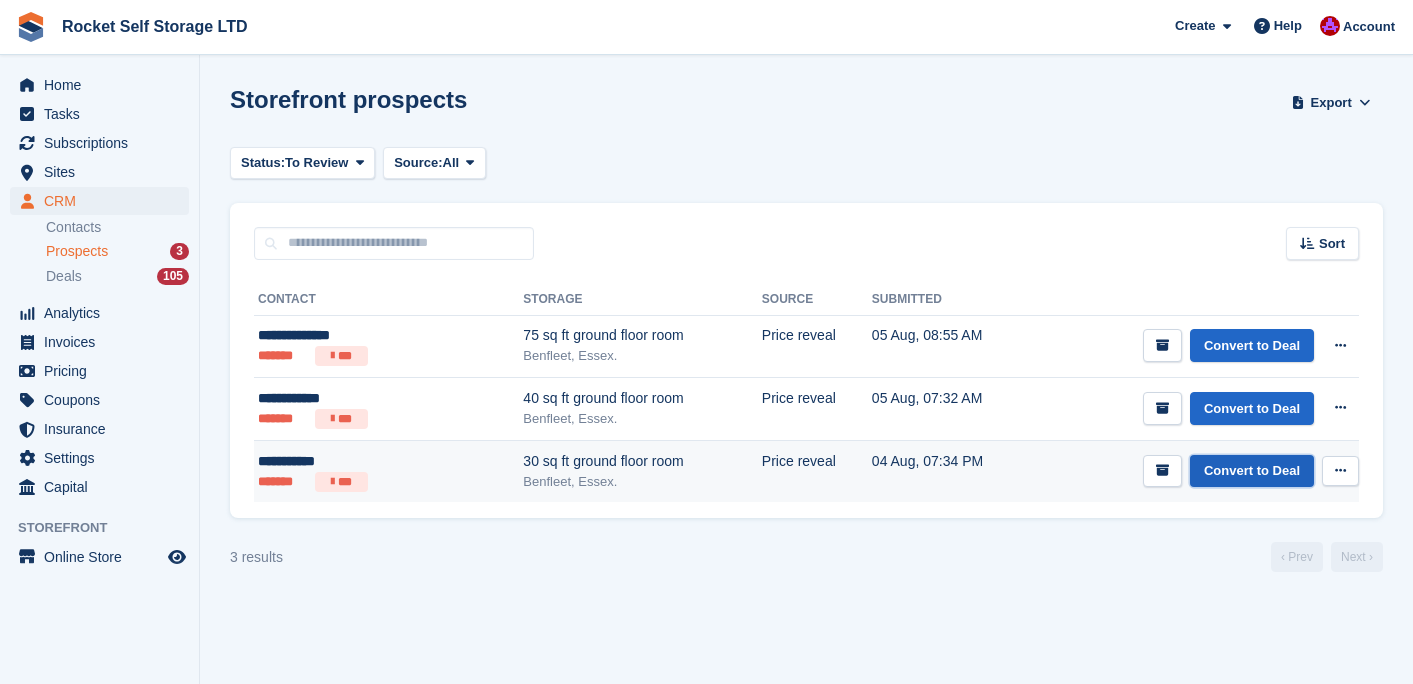 click on "Convert to Deal" at bounding box center (1252, 471) 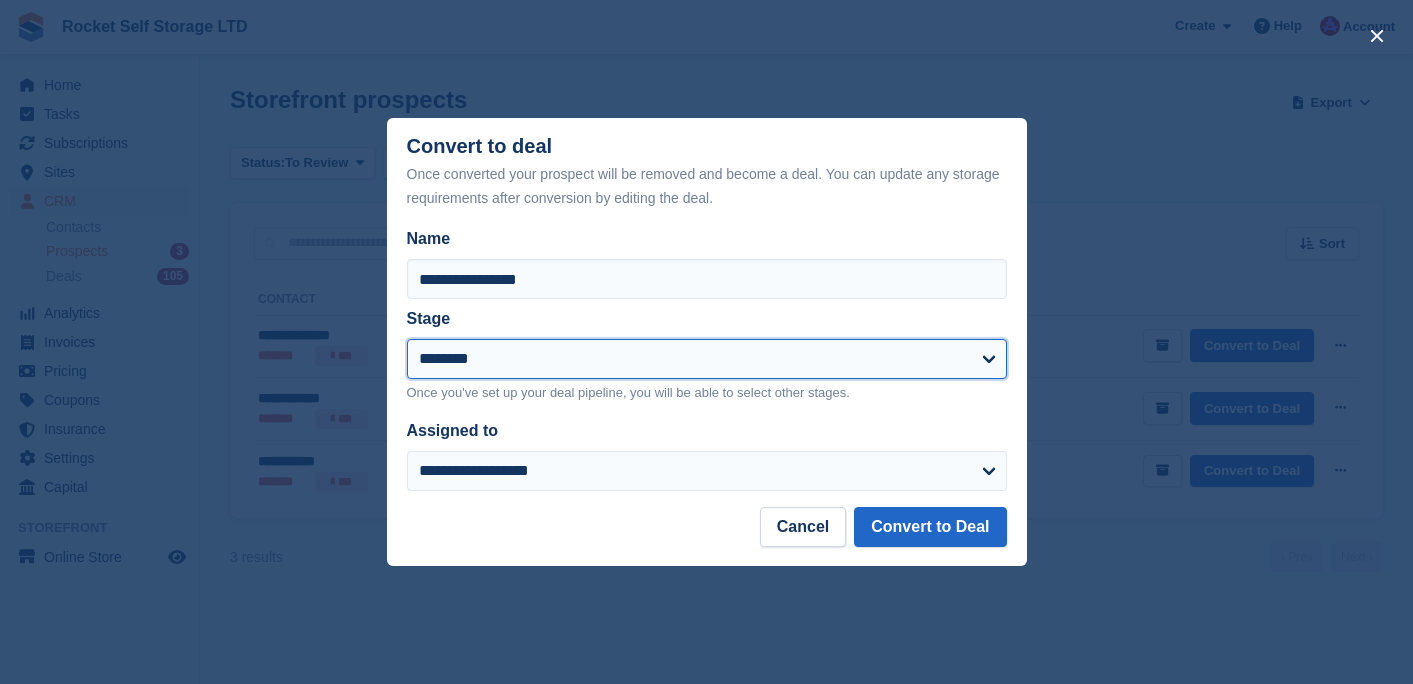 click on "**********" at bounding box center [707, 359] 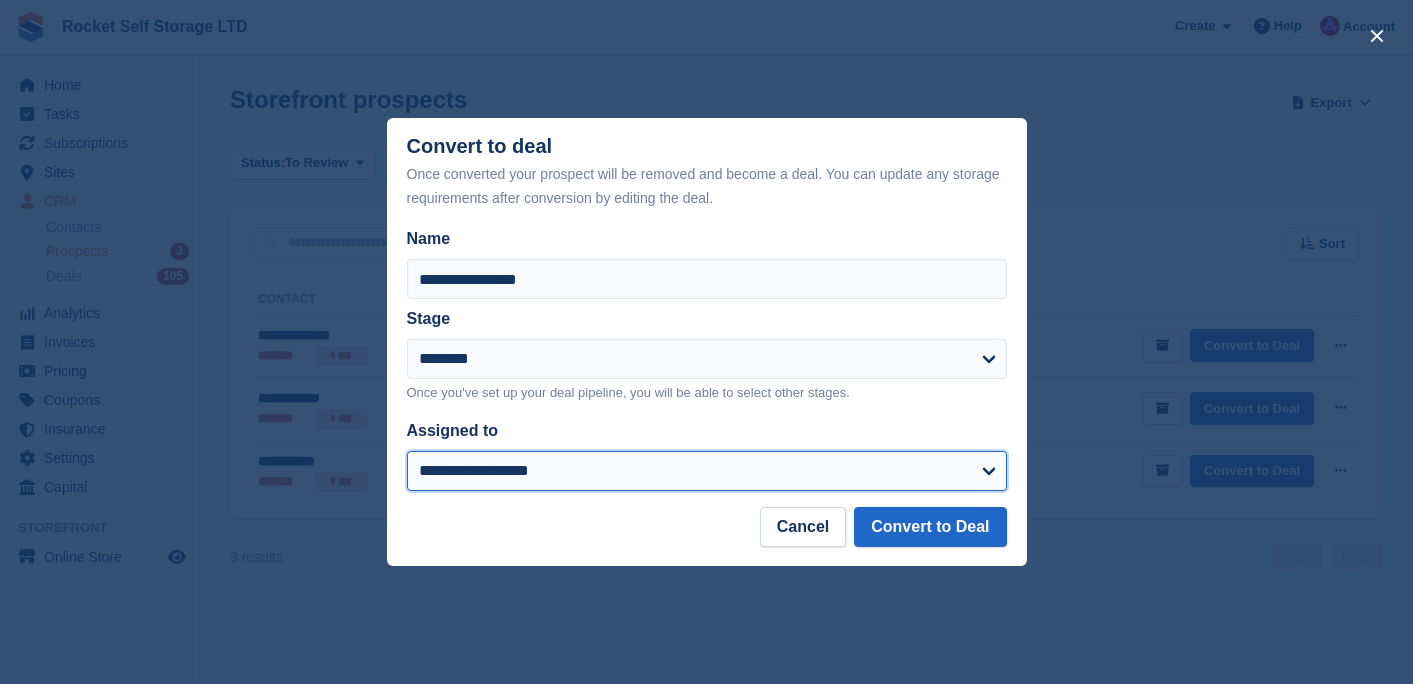 click on "**********" at bounding box center [707, 471] 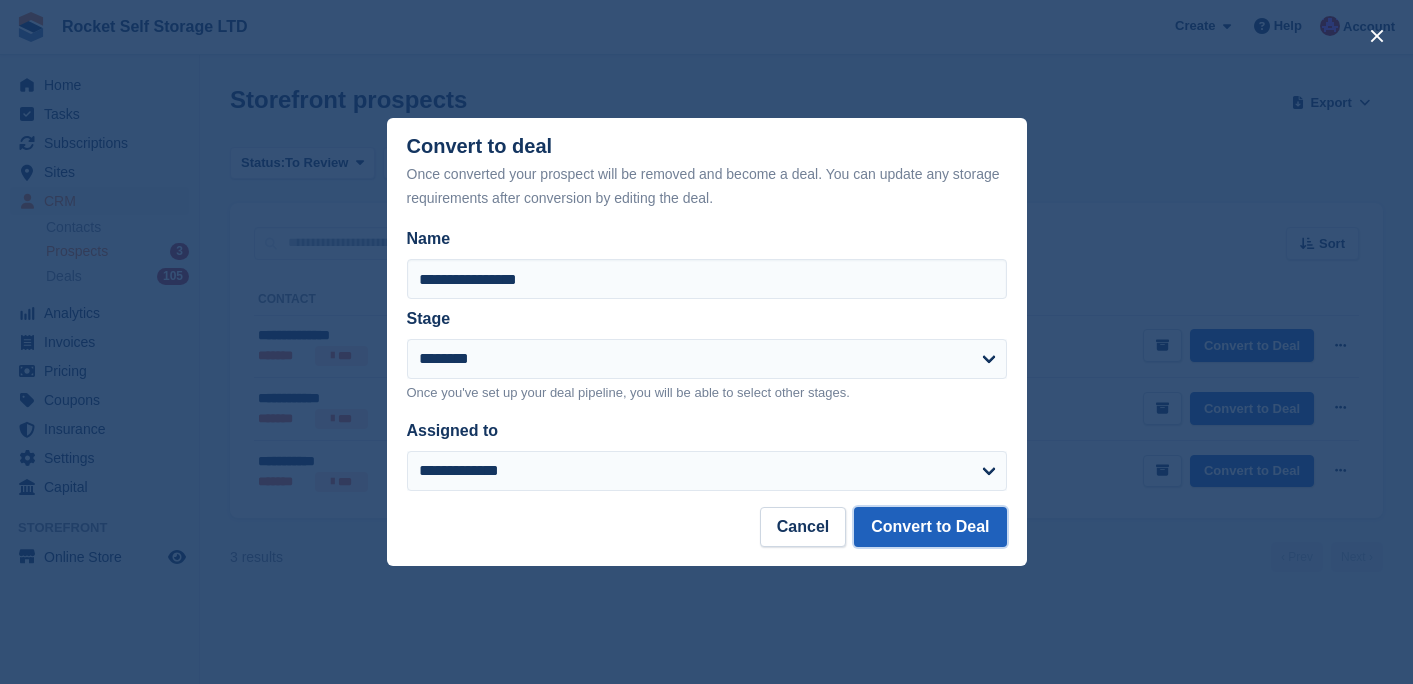 click on "Convert to Deal" at bounding box center (930, 527) 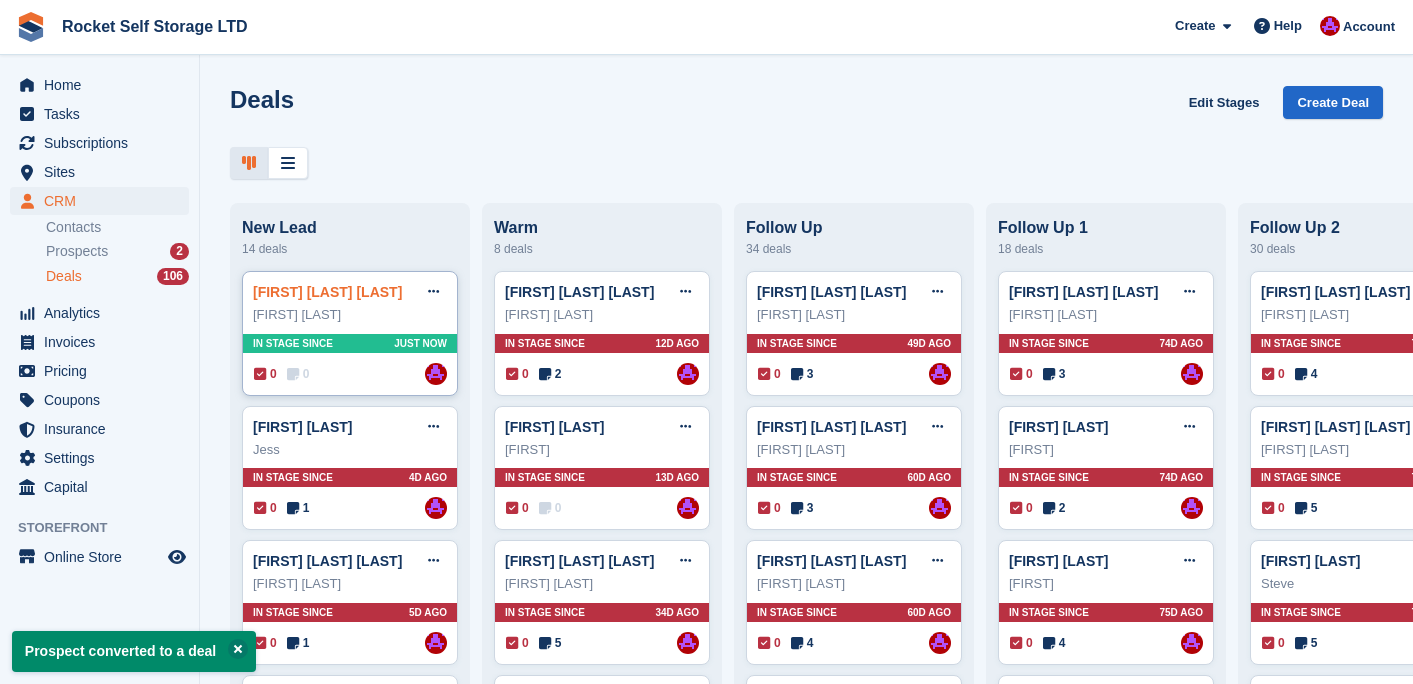 click on "Rema Harris Deal" at bounding box center (327, 292) 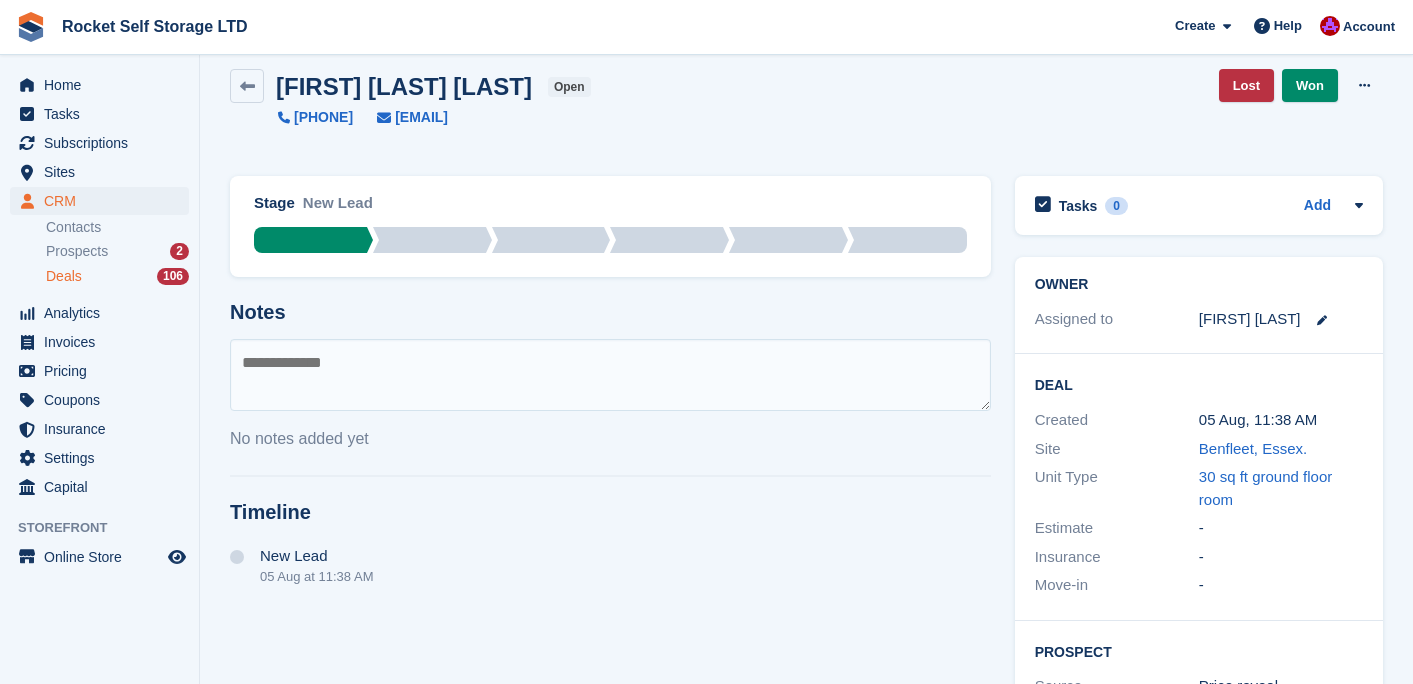 scroll, scrollTop: 0, scrollLeft: 0, axis: both 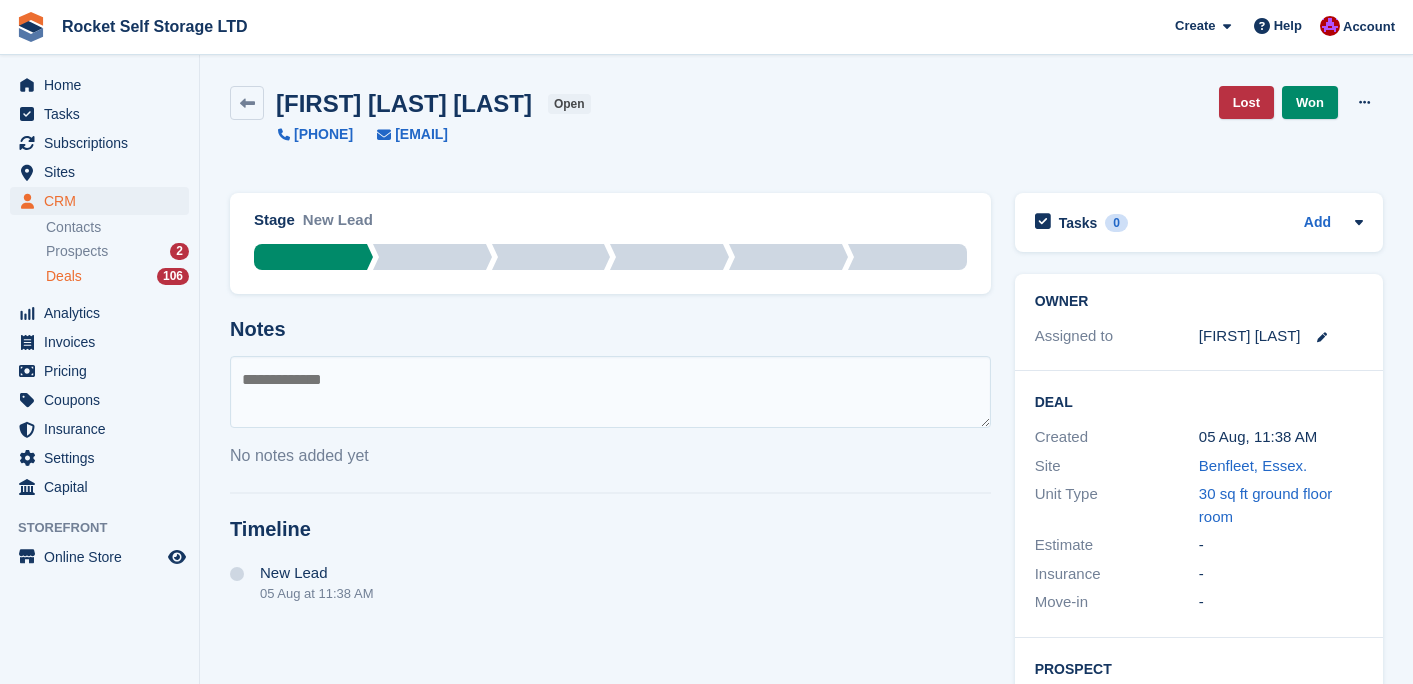 click at bounding box center (610, 392) 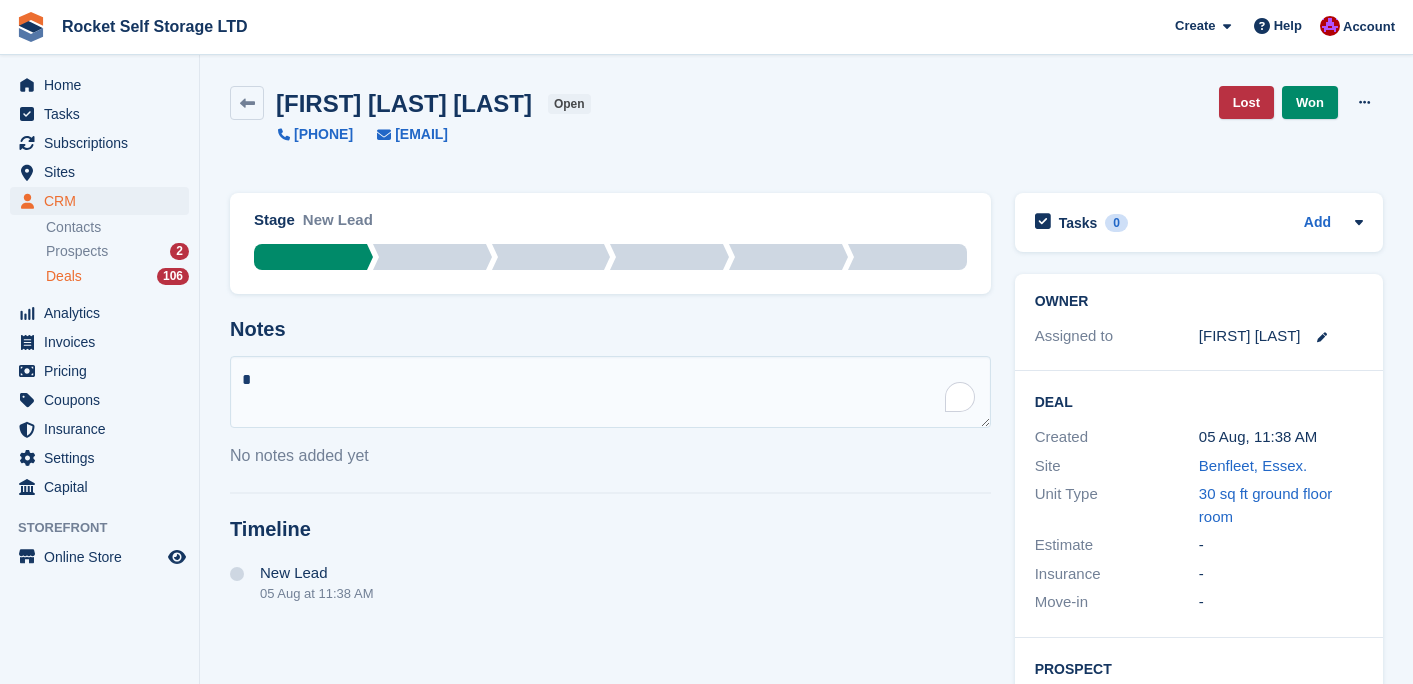 type on "**" 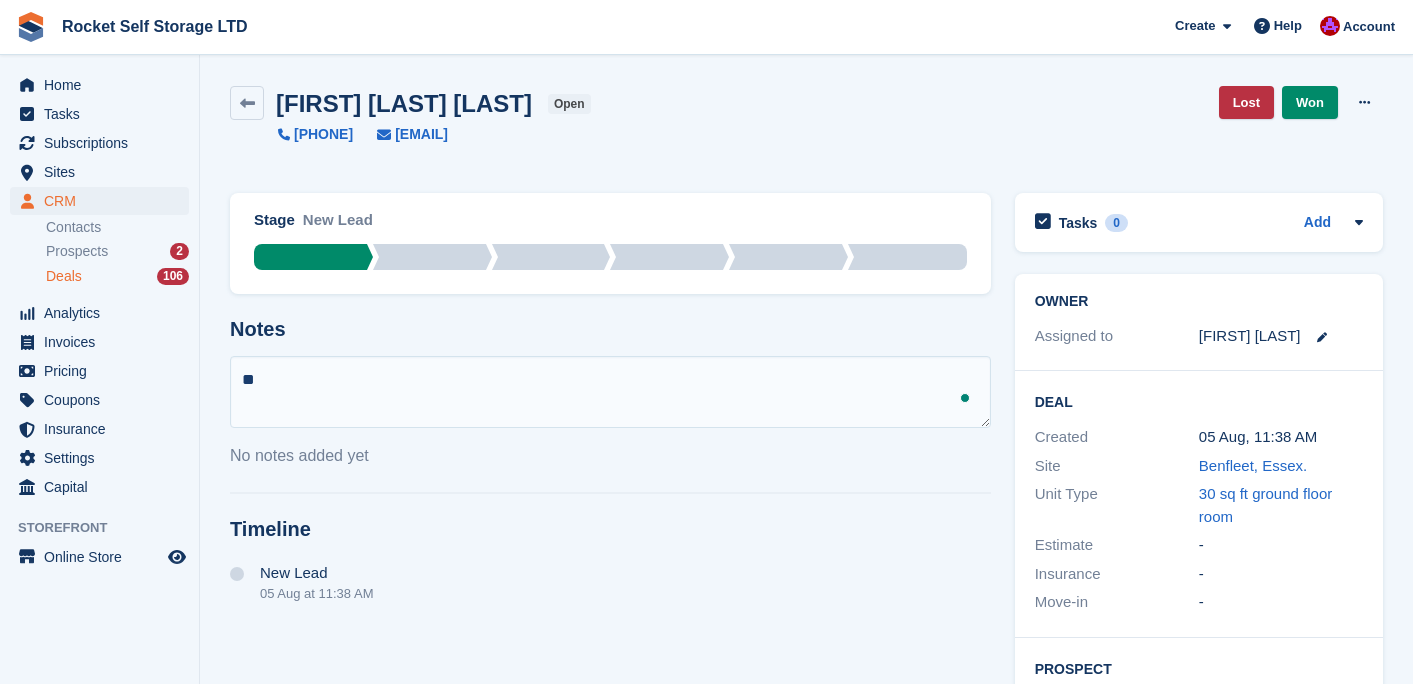 type 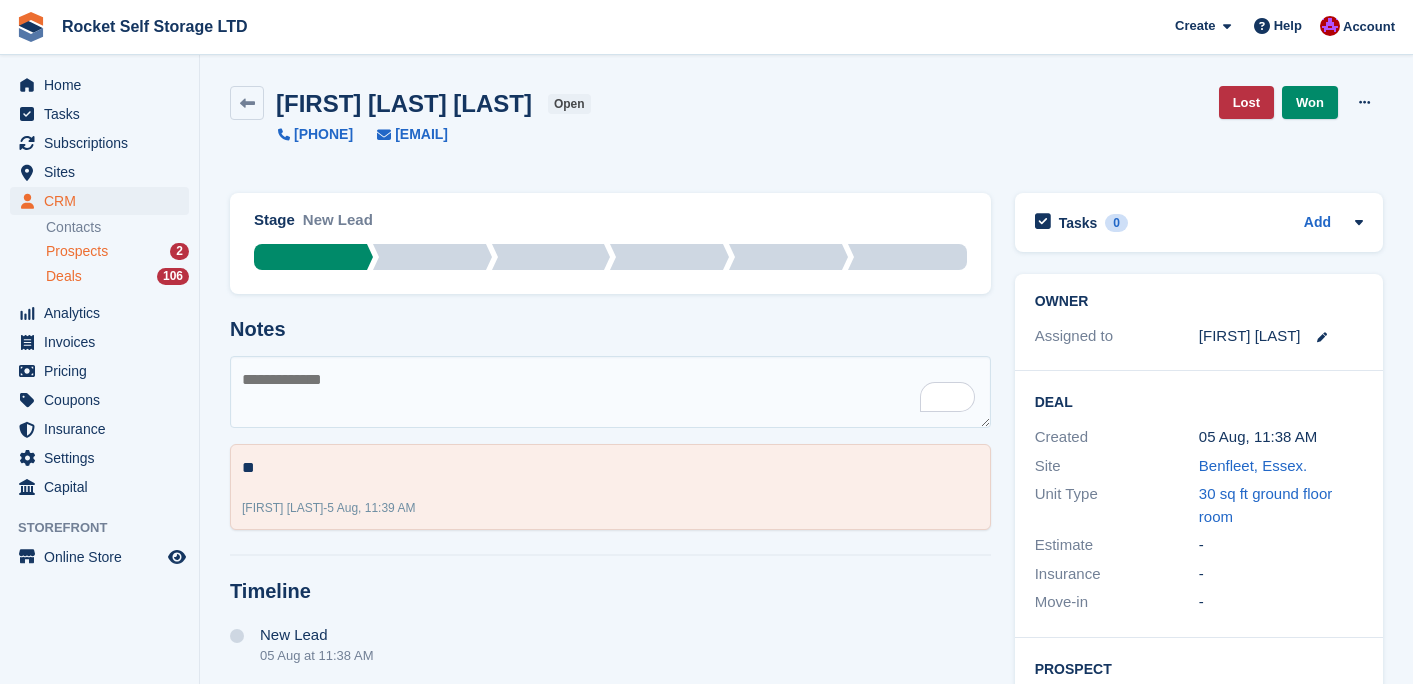 click on "Prospects" at bounding box center [77, 251] 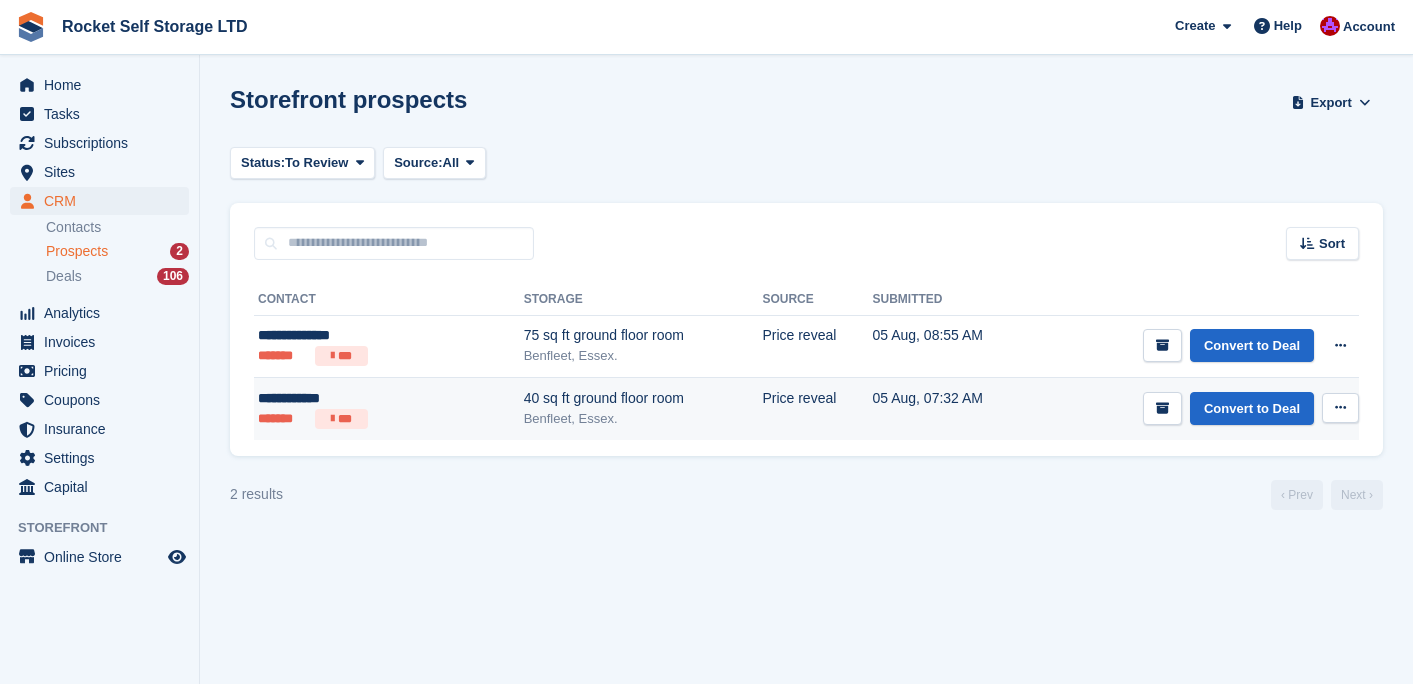 click on "**********" at bounding box center [346, 398] 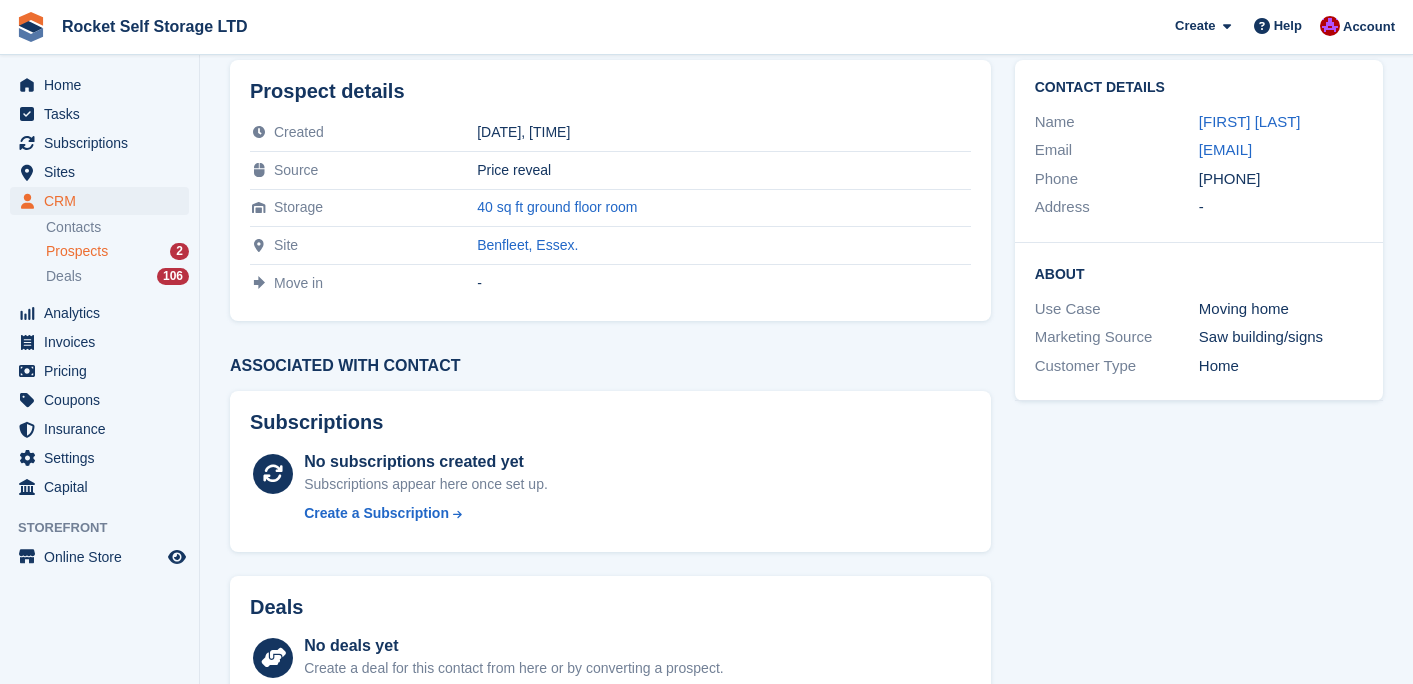scroll, scrollTop: 0, scrollLeft: 0, axis: both 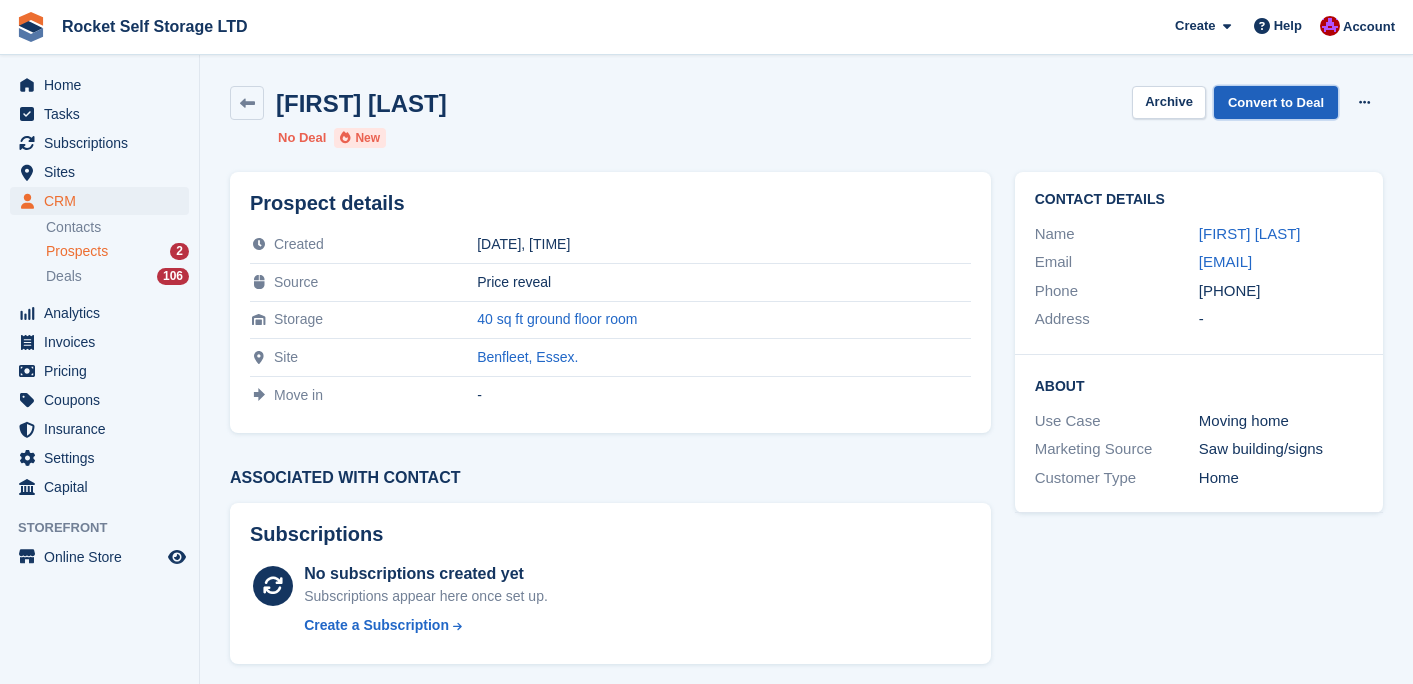click on "Convert to Deal" at bounding box center (1276, 102) 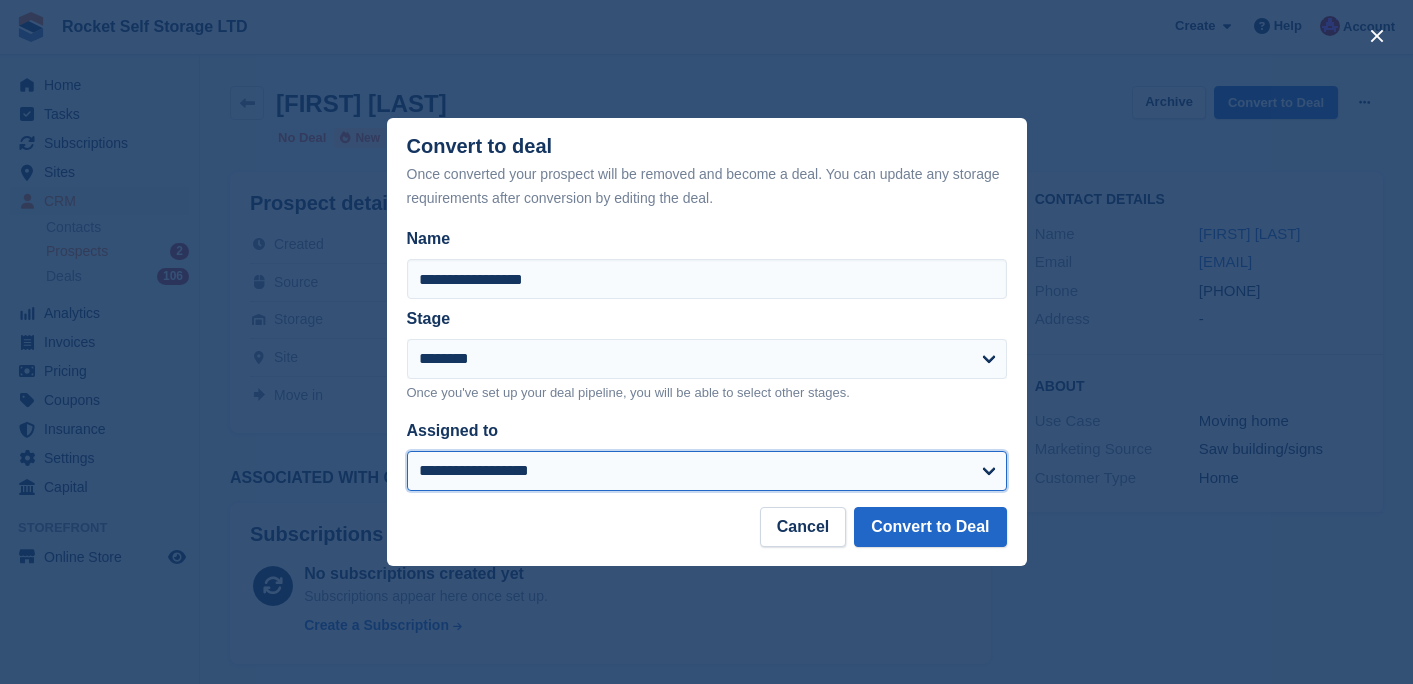click on "**********" at bounding box center [707, 471] 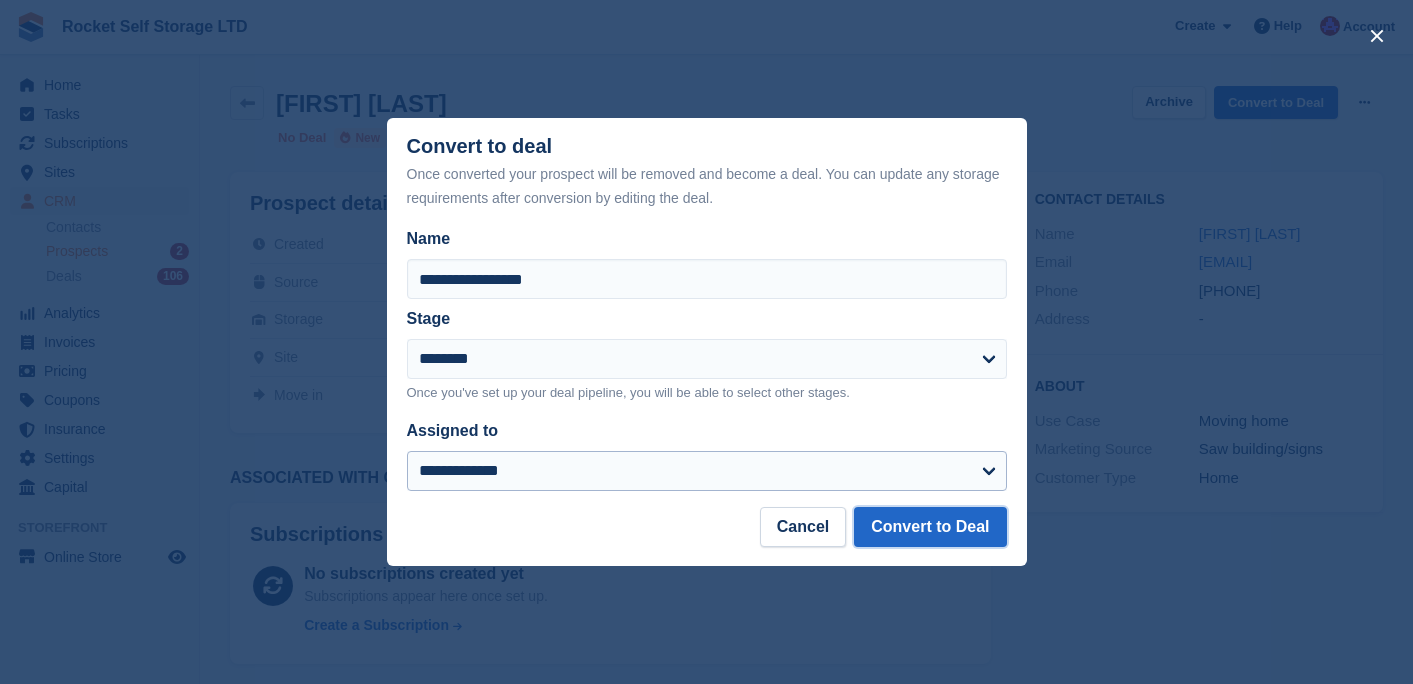 drag, startPoint x: 932, startPoint y: 531, endPoint x: 740, endPoint y: 458, distance: 205.40935 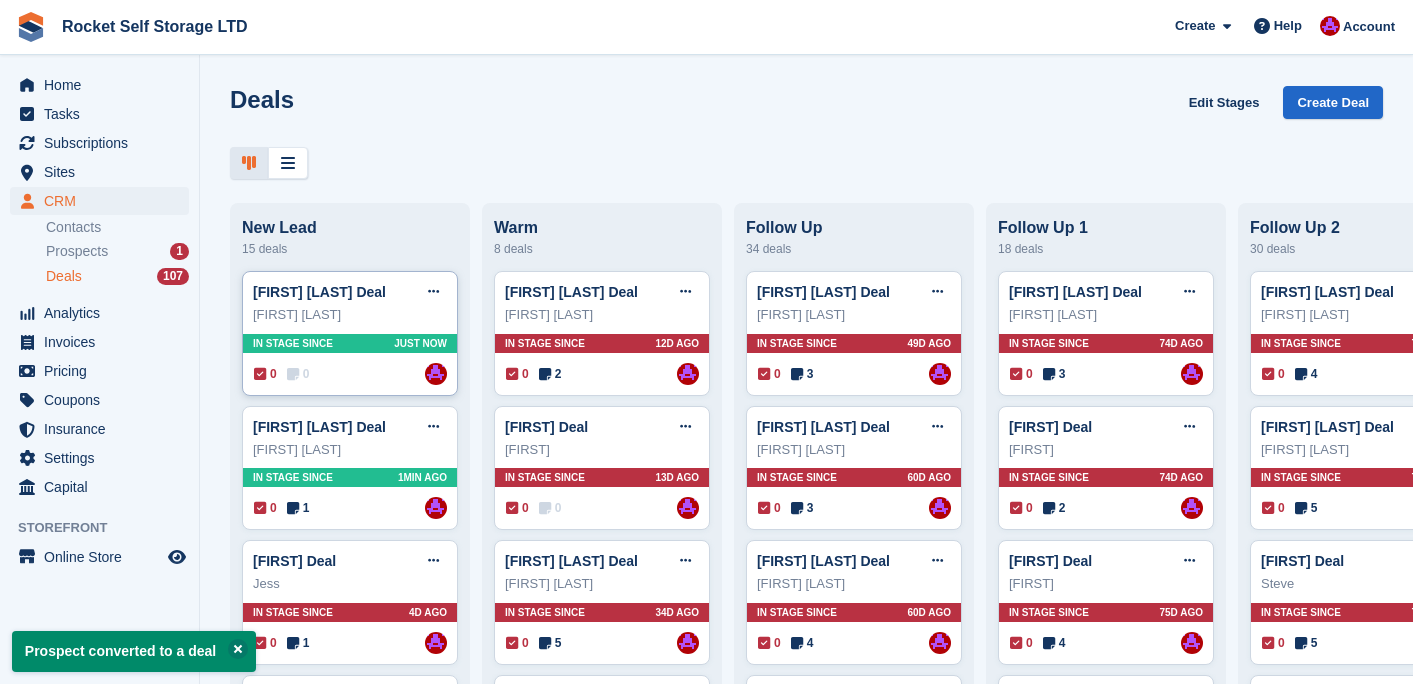 click on "Maria joseph" at bounding box center (350, 315) 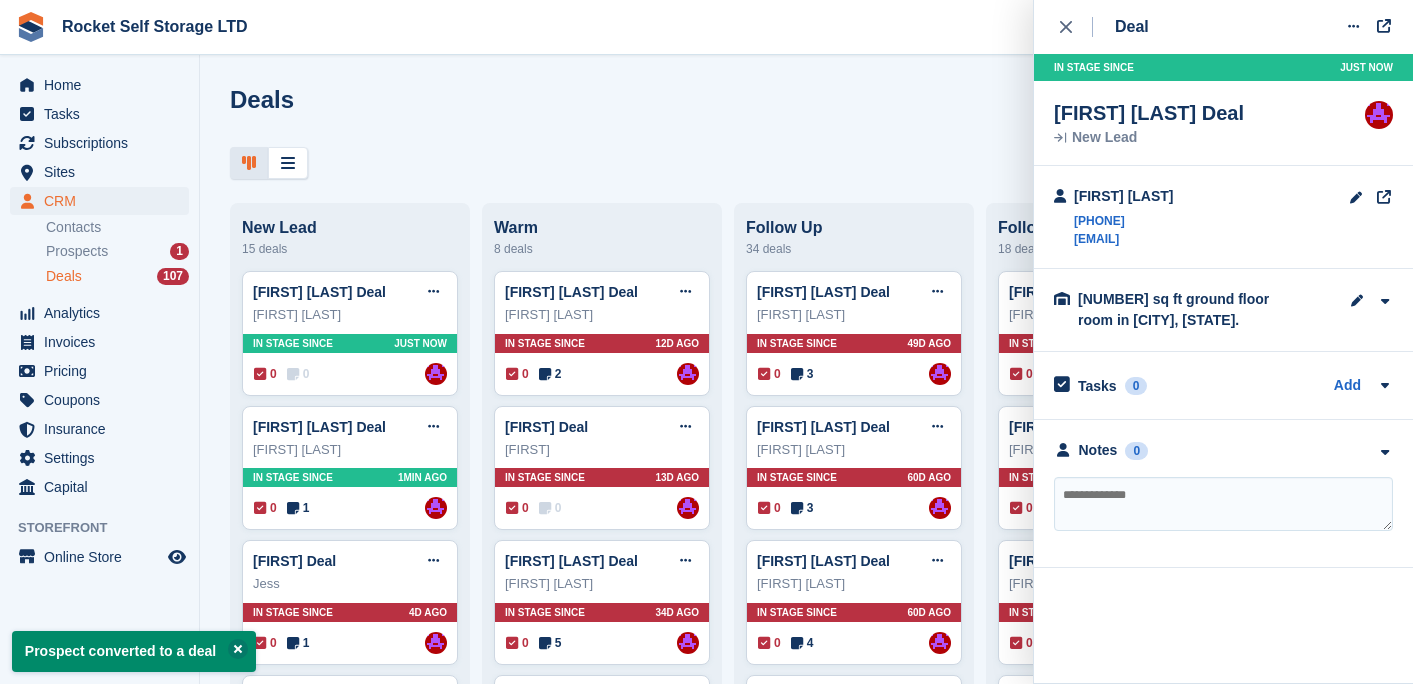 click at bounding box center (1223, 504) 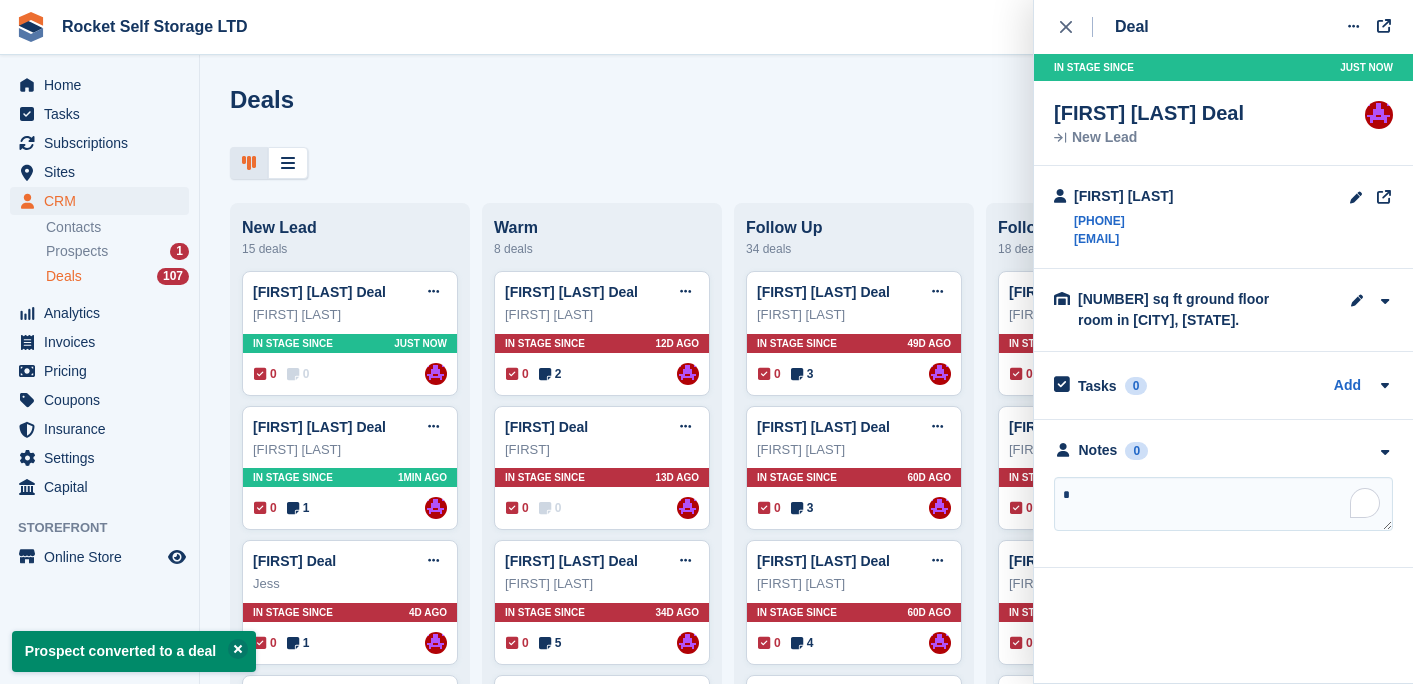 type on "**" 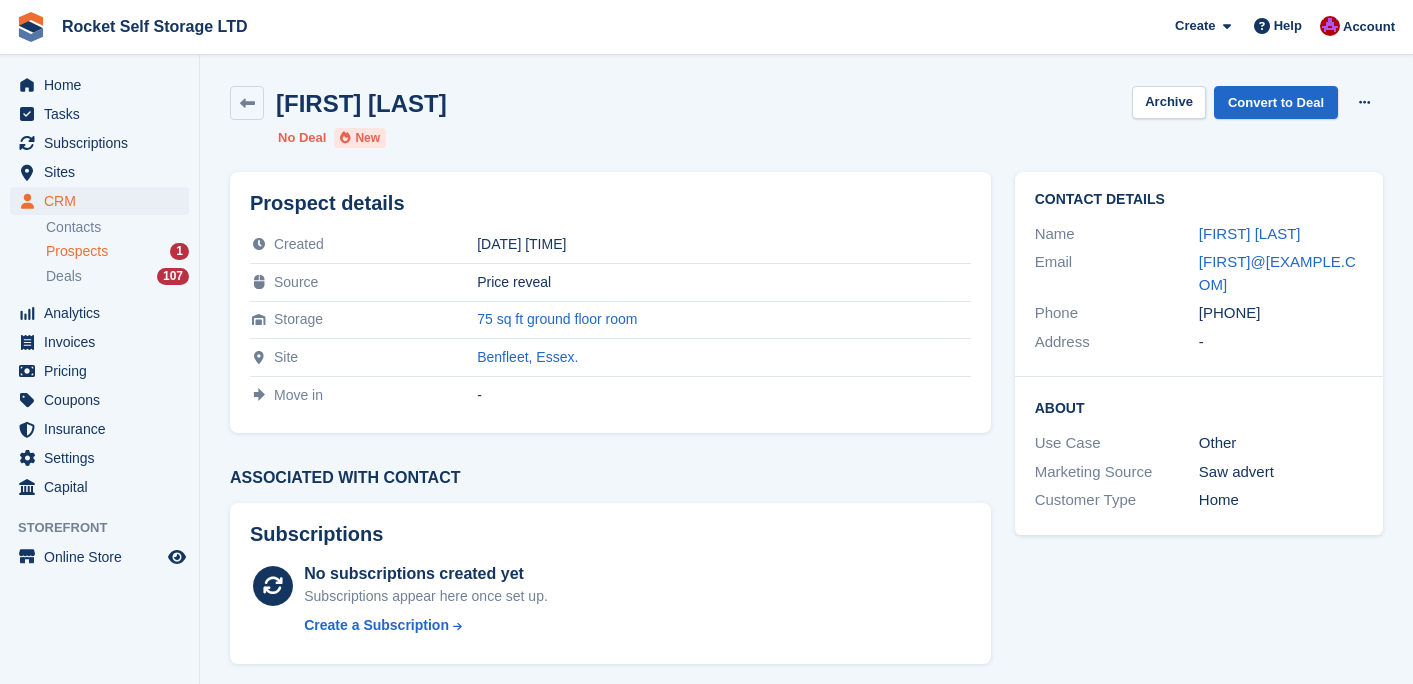 scroll, scrollTop: 0, scrollLeft: 0, axis: both 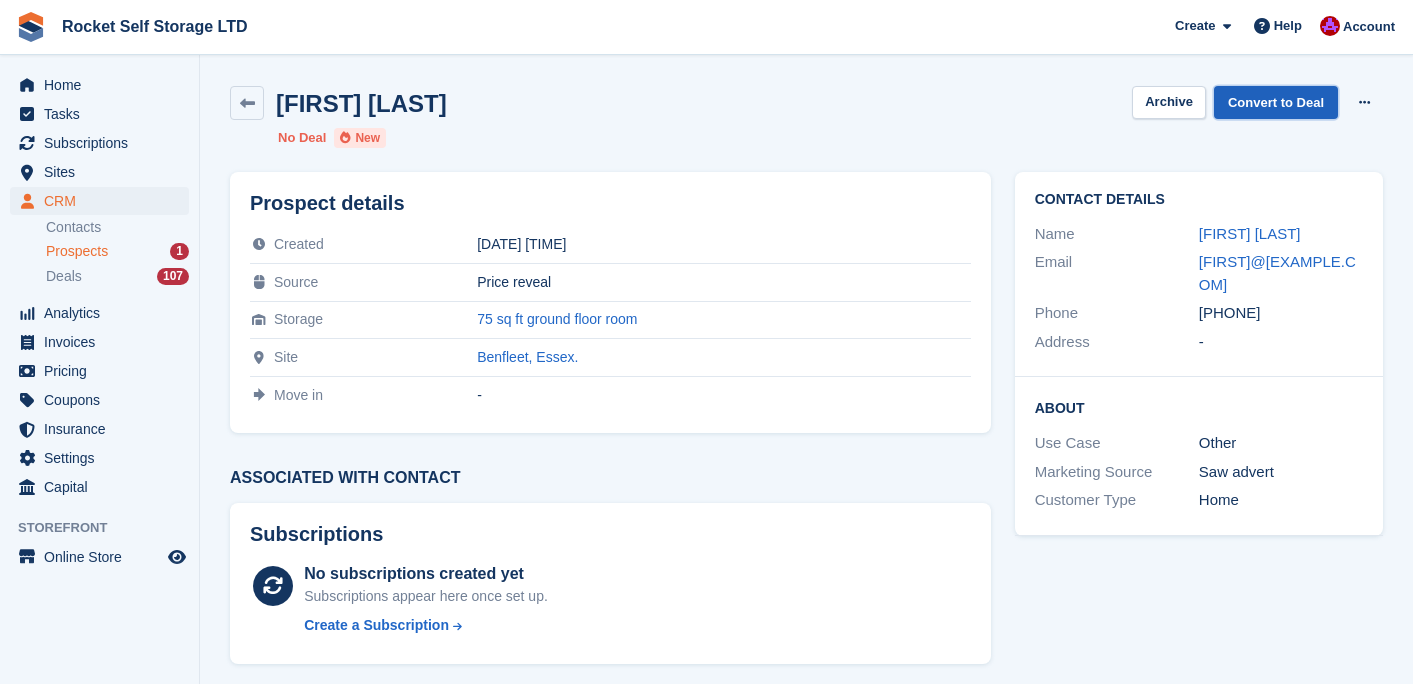 click on "Convert to Deal" at bounding box center [1276, 102] 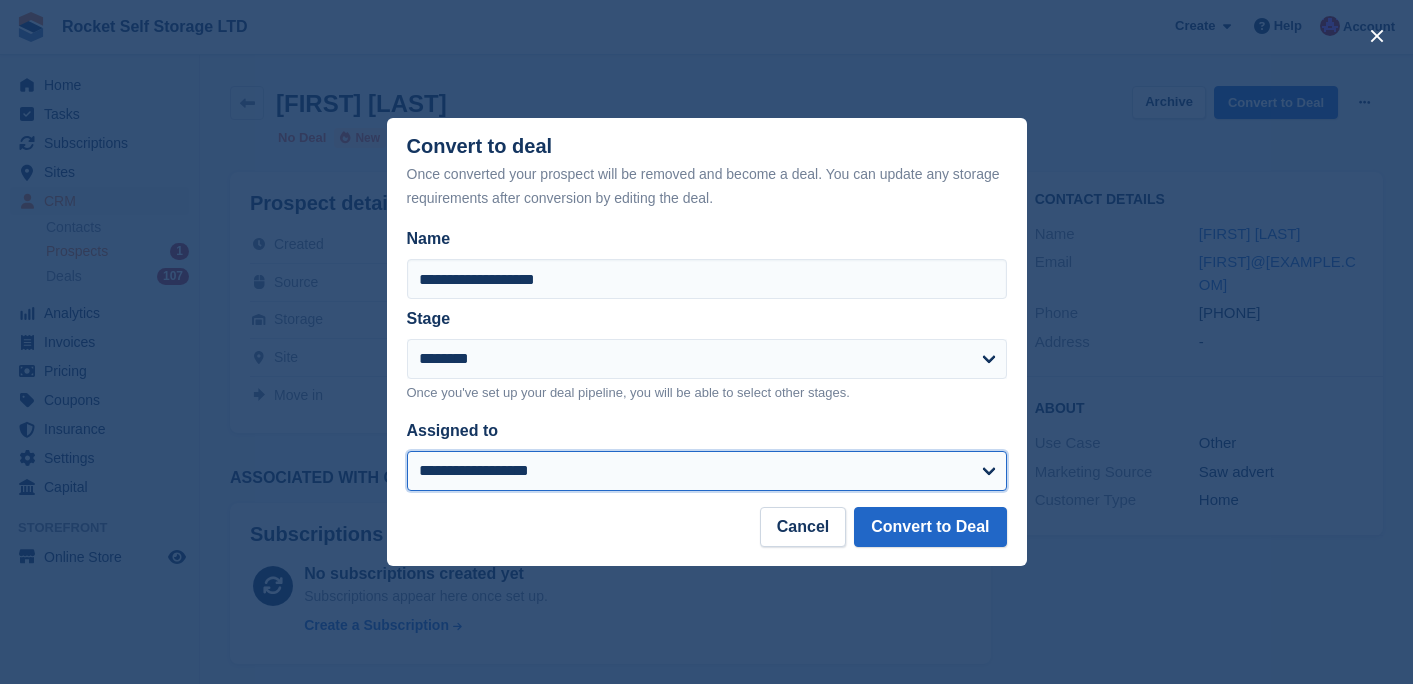 click on "**********" at bounding box center (707, 471) 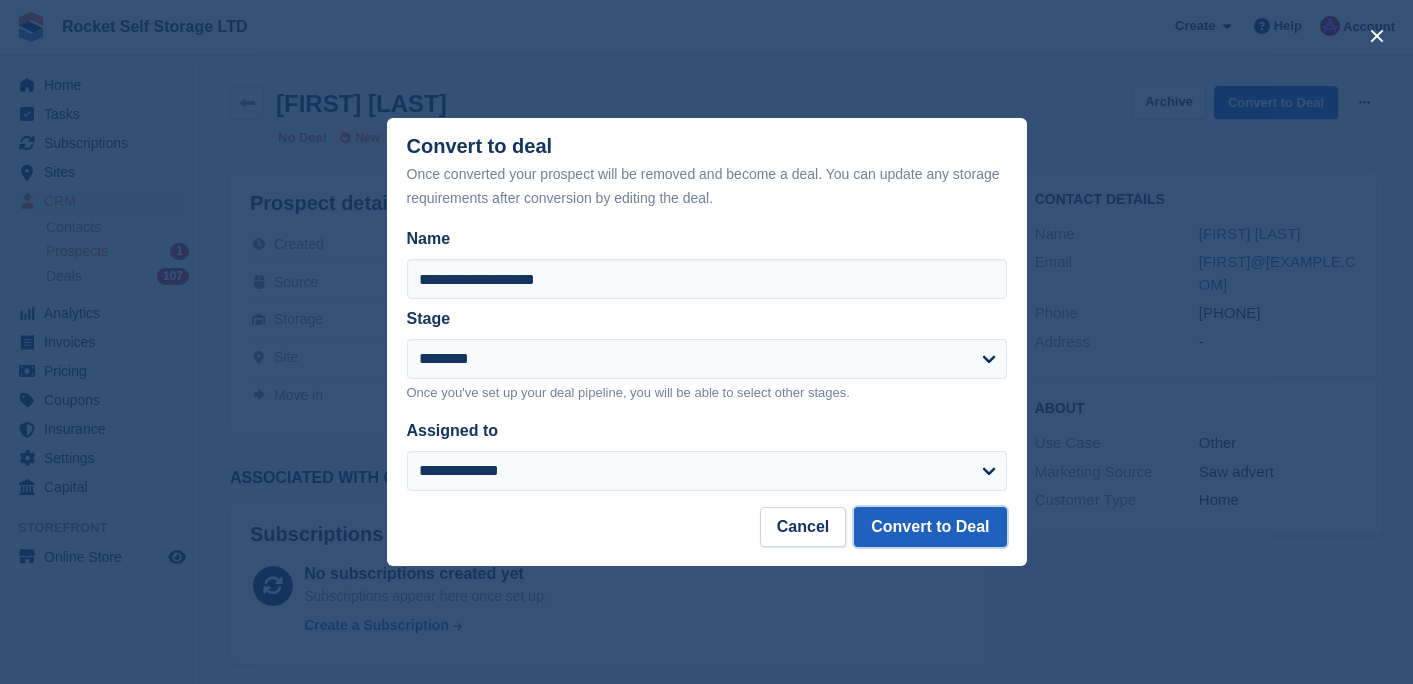 click on "Convert to Deal" at bounding box center (930, 527) 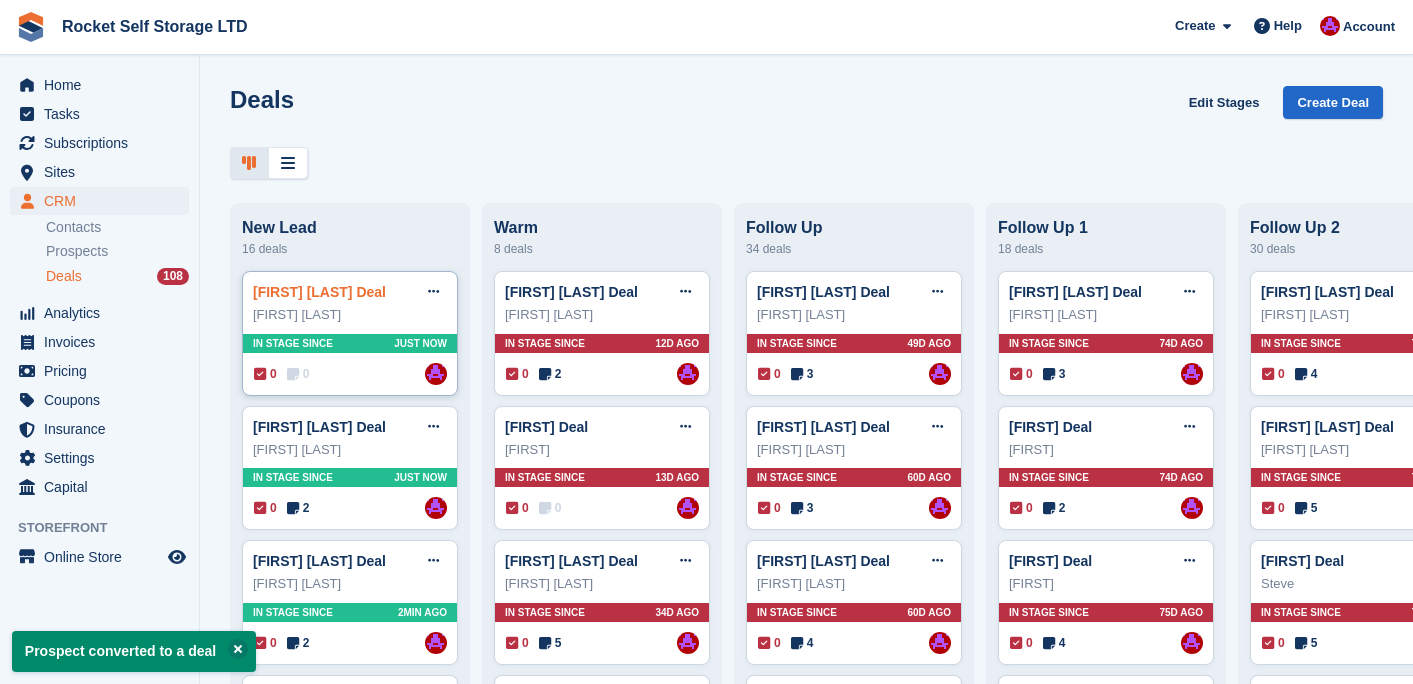 click on "[FIRST] [LAST] Deal" at bounding box center (319, 292) 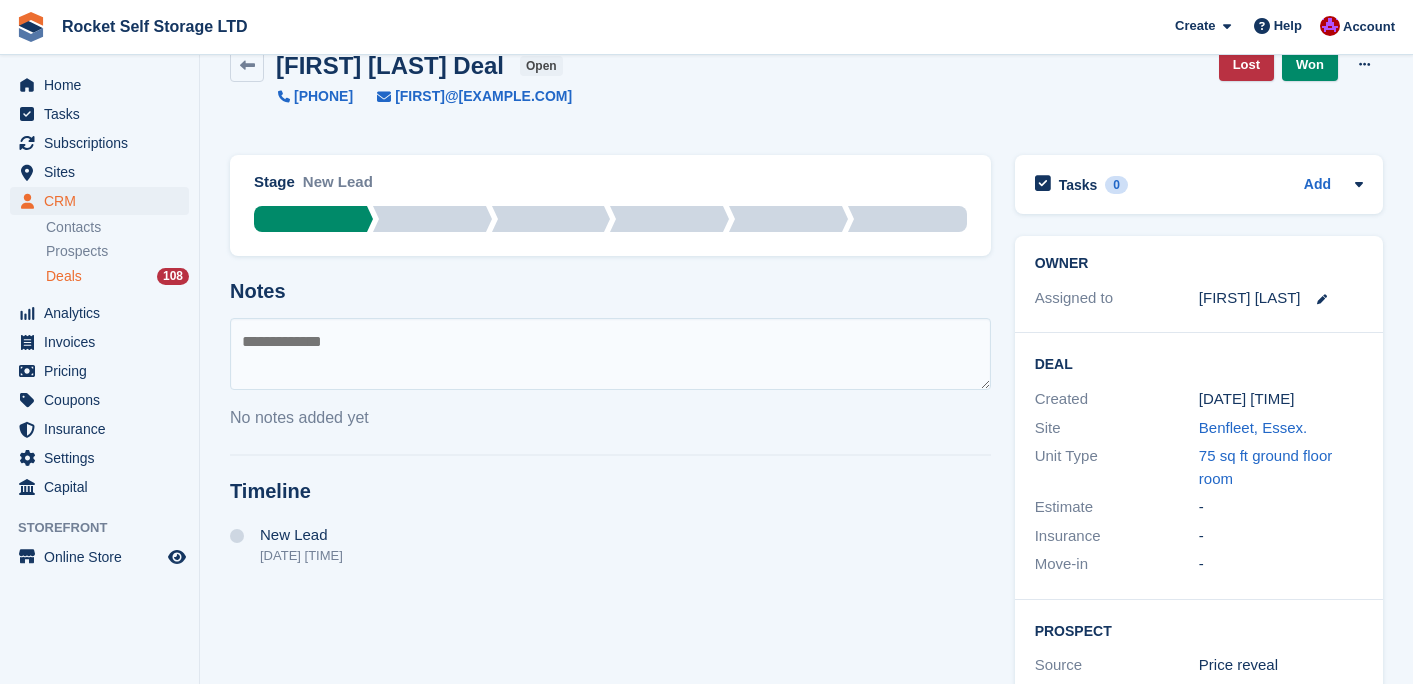 scroll, scrollTop: 48, scrollLeft: 0, axis: vertical 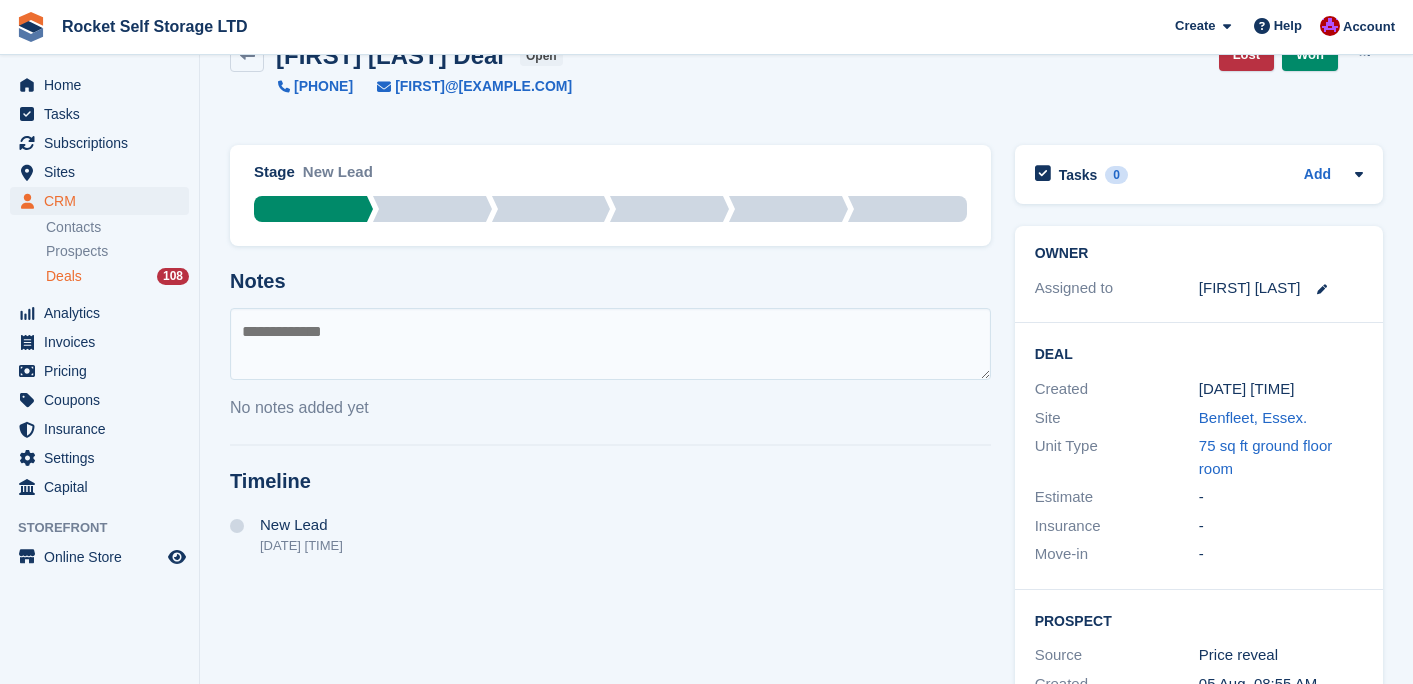 click at bounding box center [610, 344] 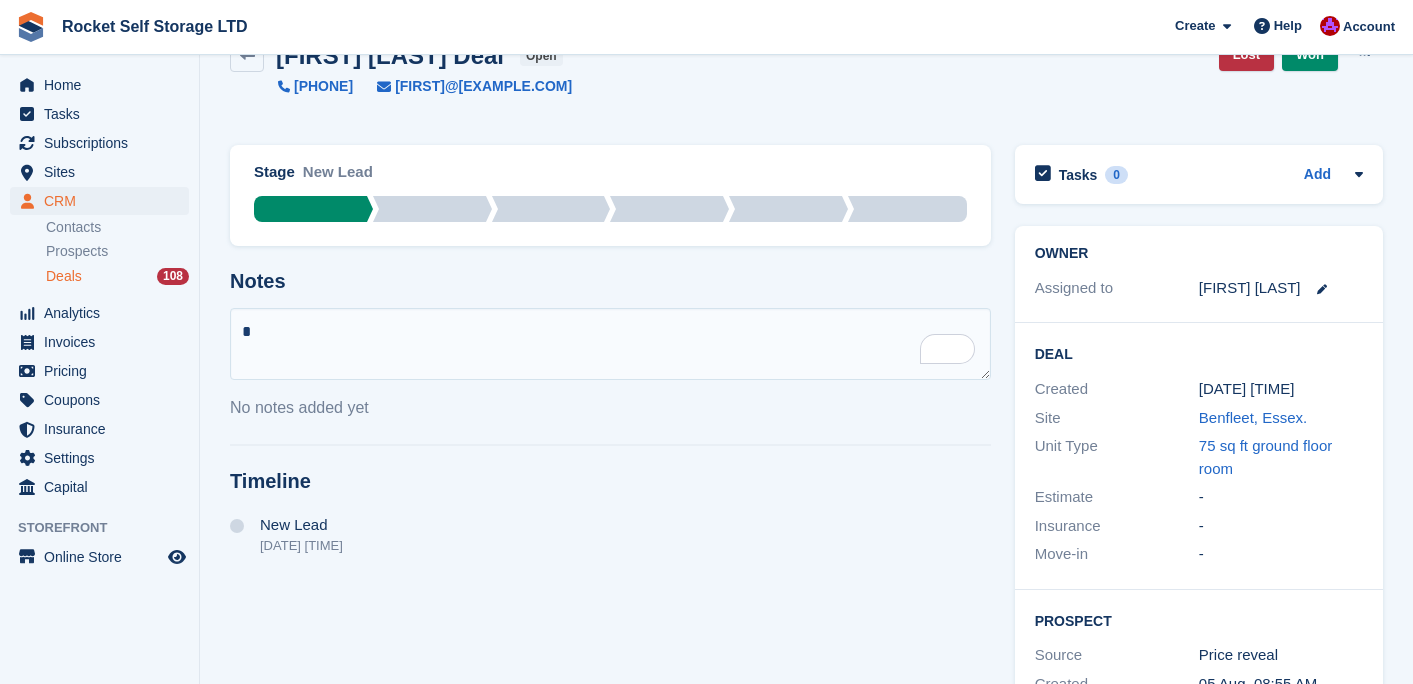 type on "**" 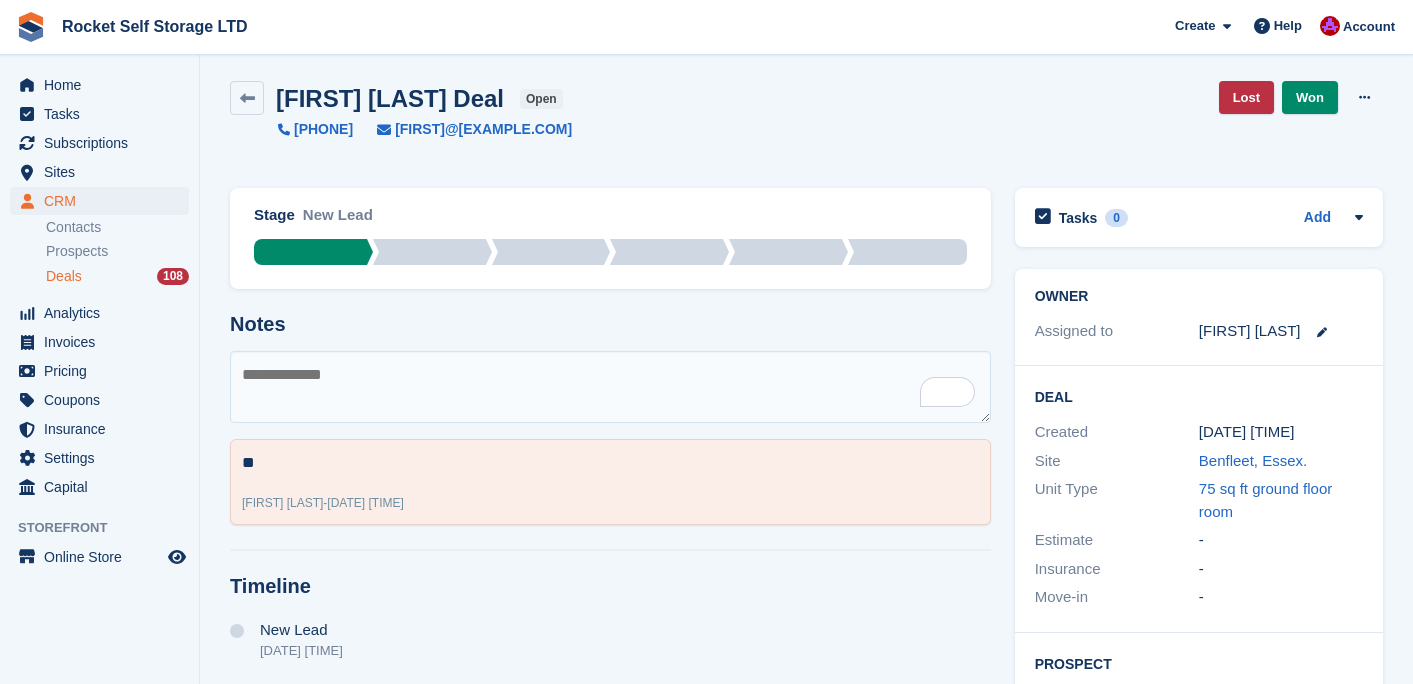 scroll, scrollTop: 2, scrollLeft: 0, axis: vertical 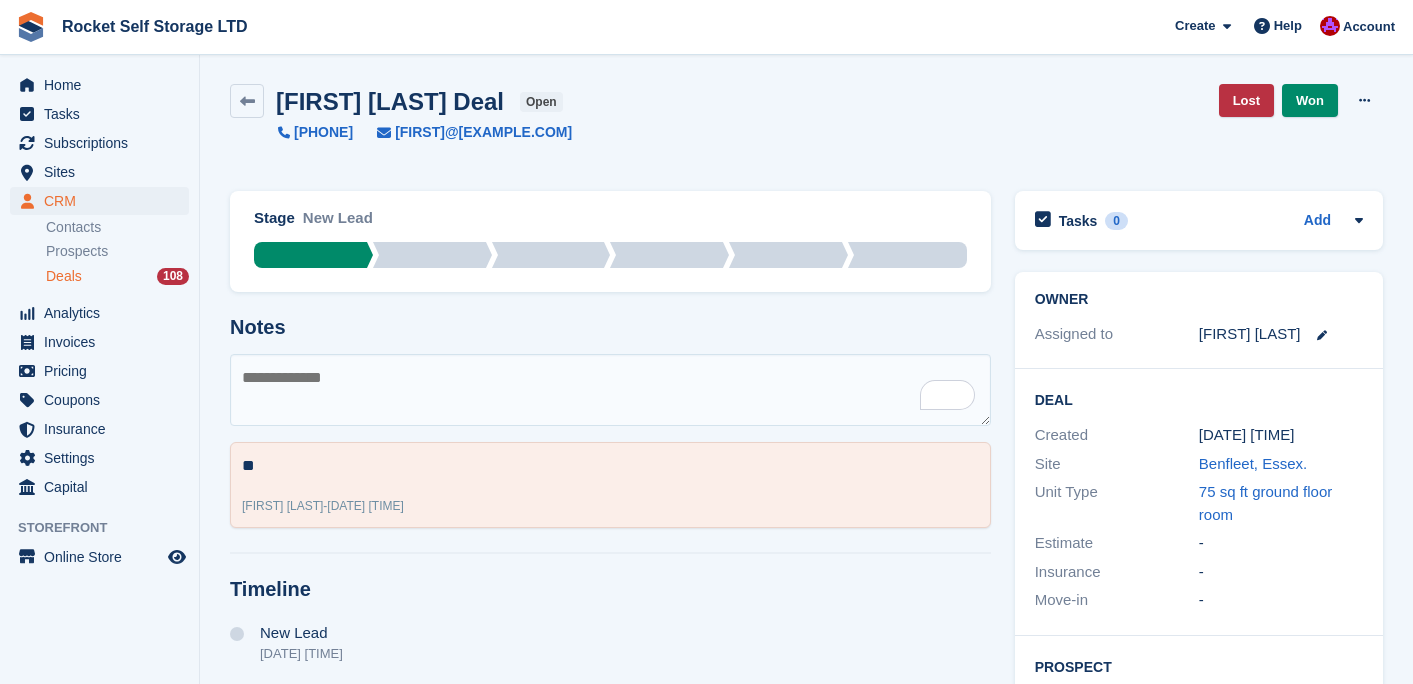 click at bounding box center [610, 390] 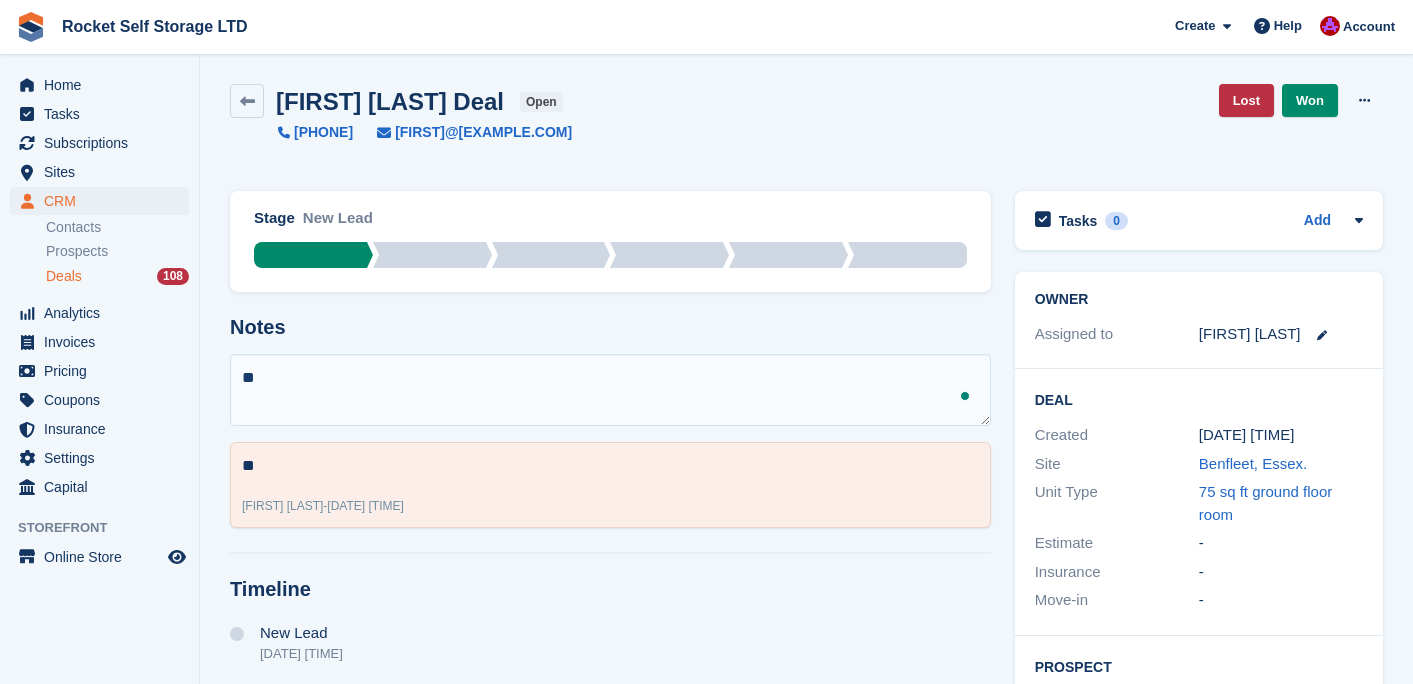 type on "***" 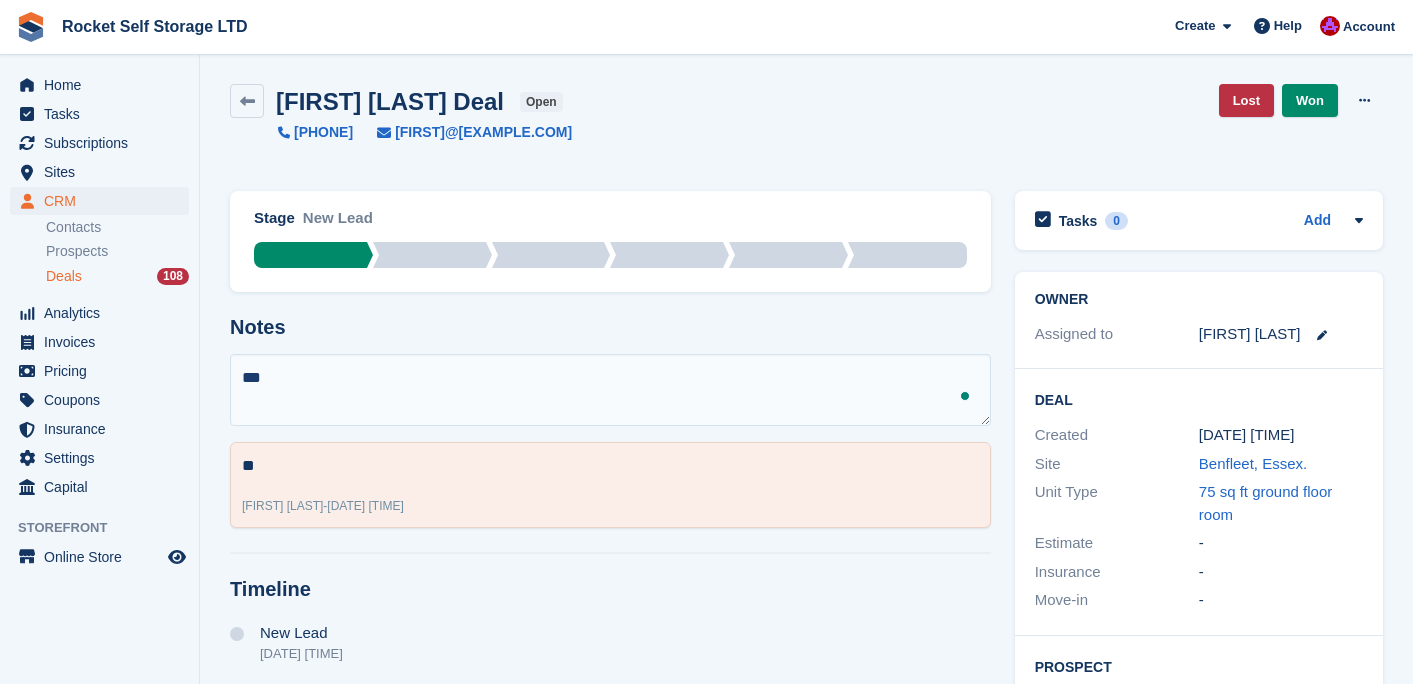 type 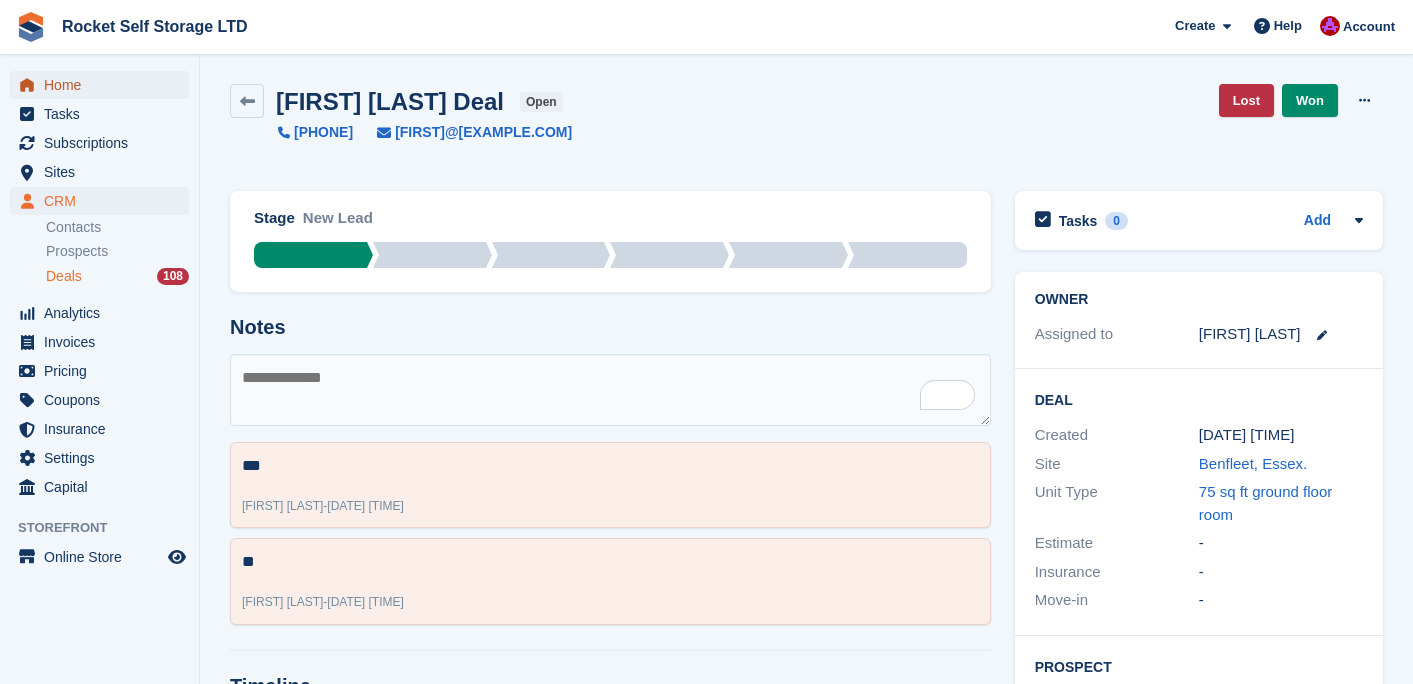click on "Home" at bounding box center (104, 85) 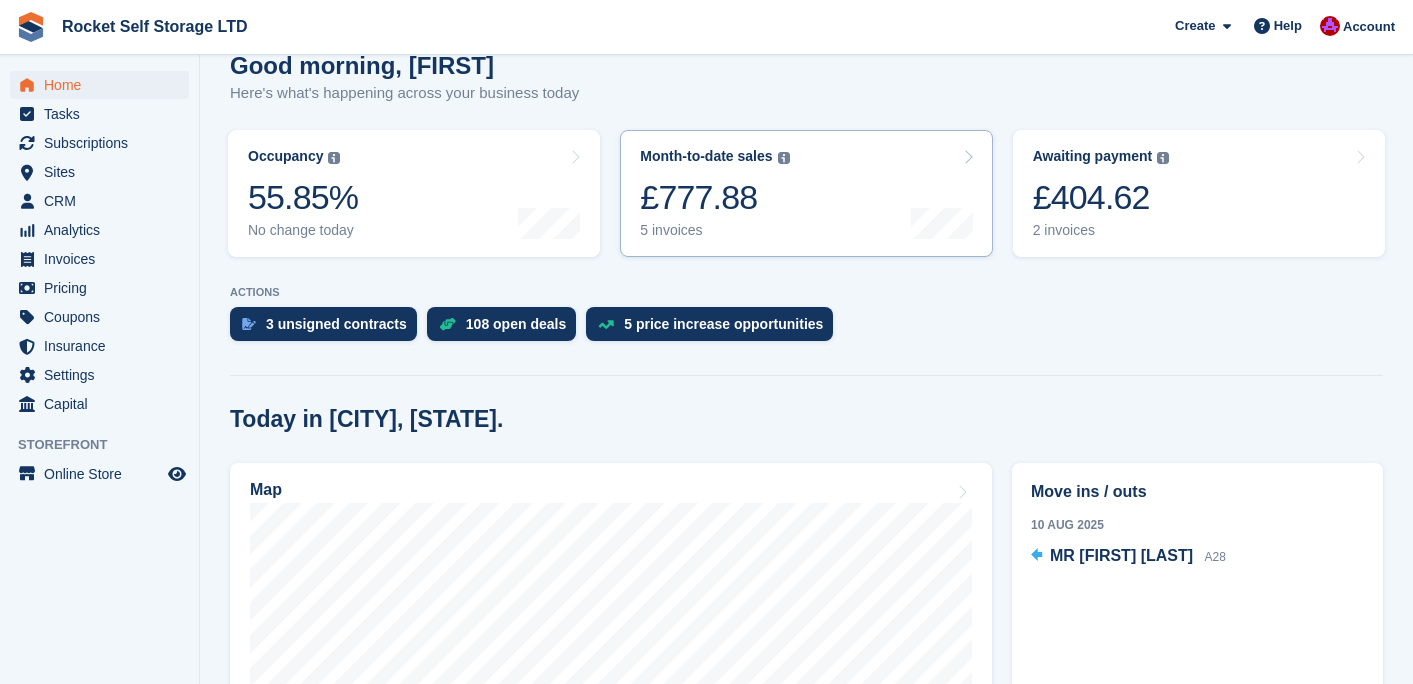scroll, scrollTop: 192, scrollLeft: 0, axis: vertical 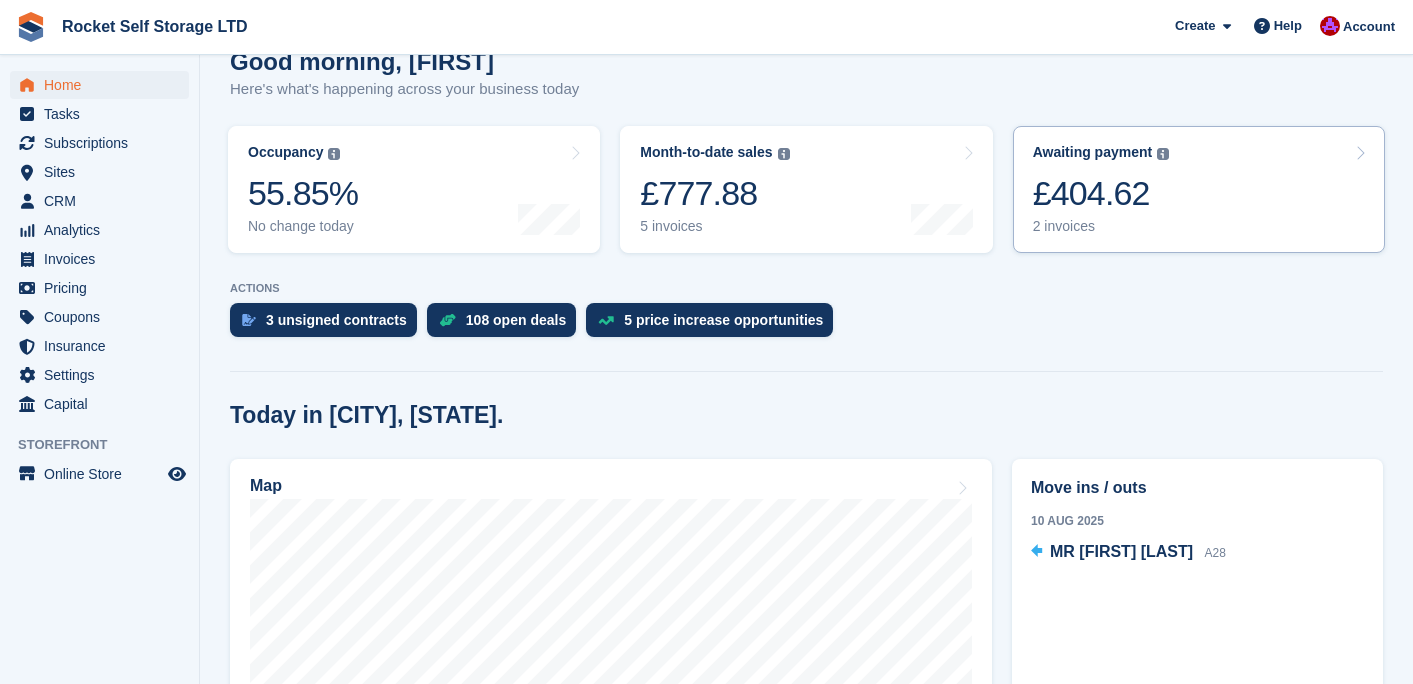 click on "Awaiting payment" at bounding box center [1093, 152] 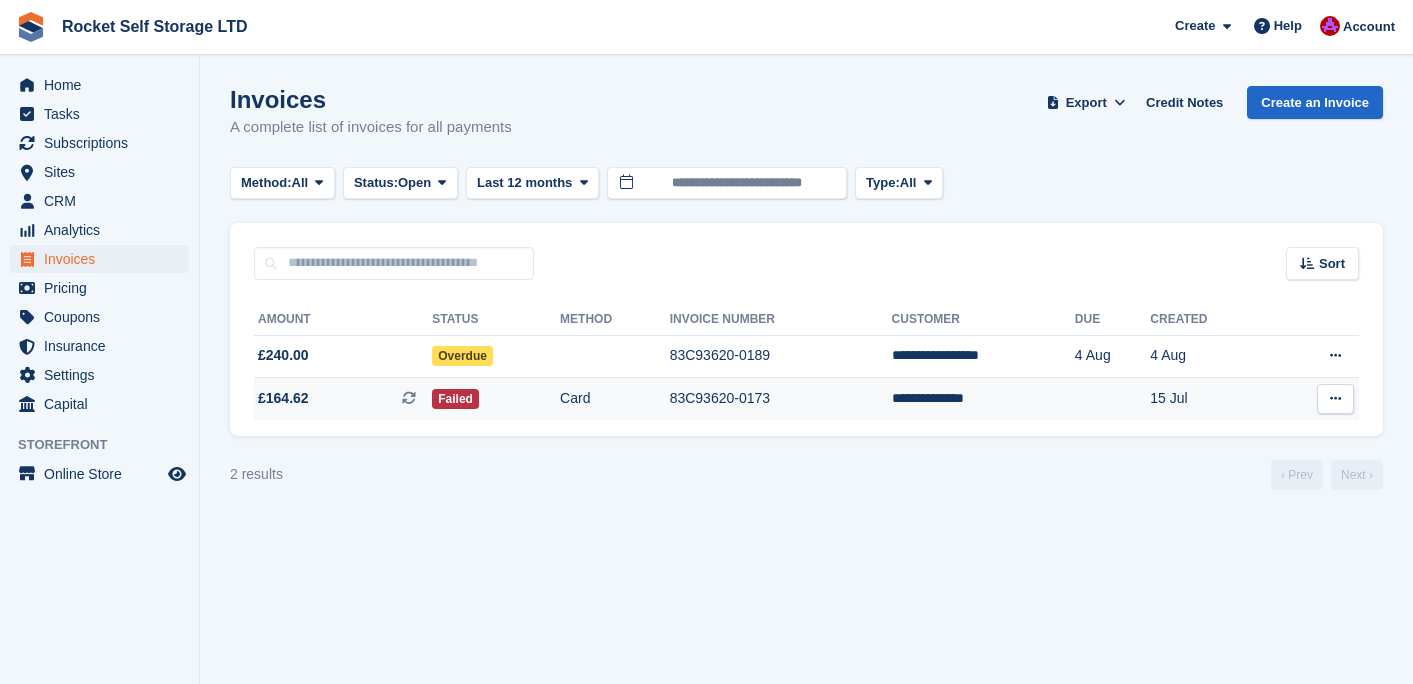 scroll, scrollTop: 0, scrollLeft: 0, axis: both 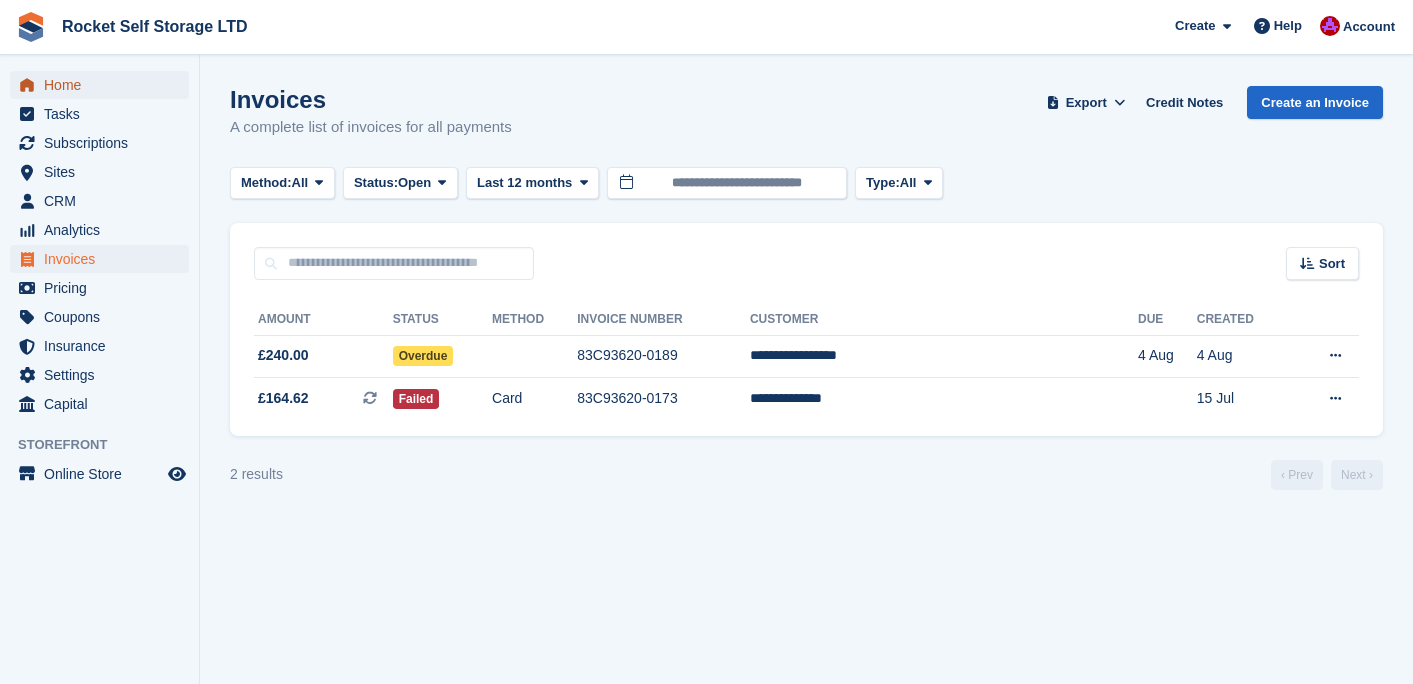 click on "Home" at bounding box center [104, 85] 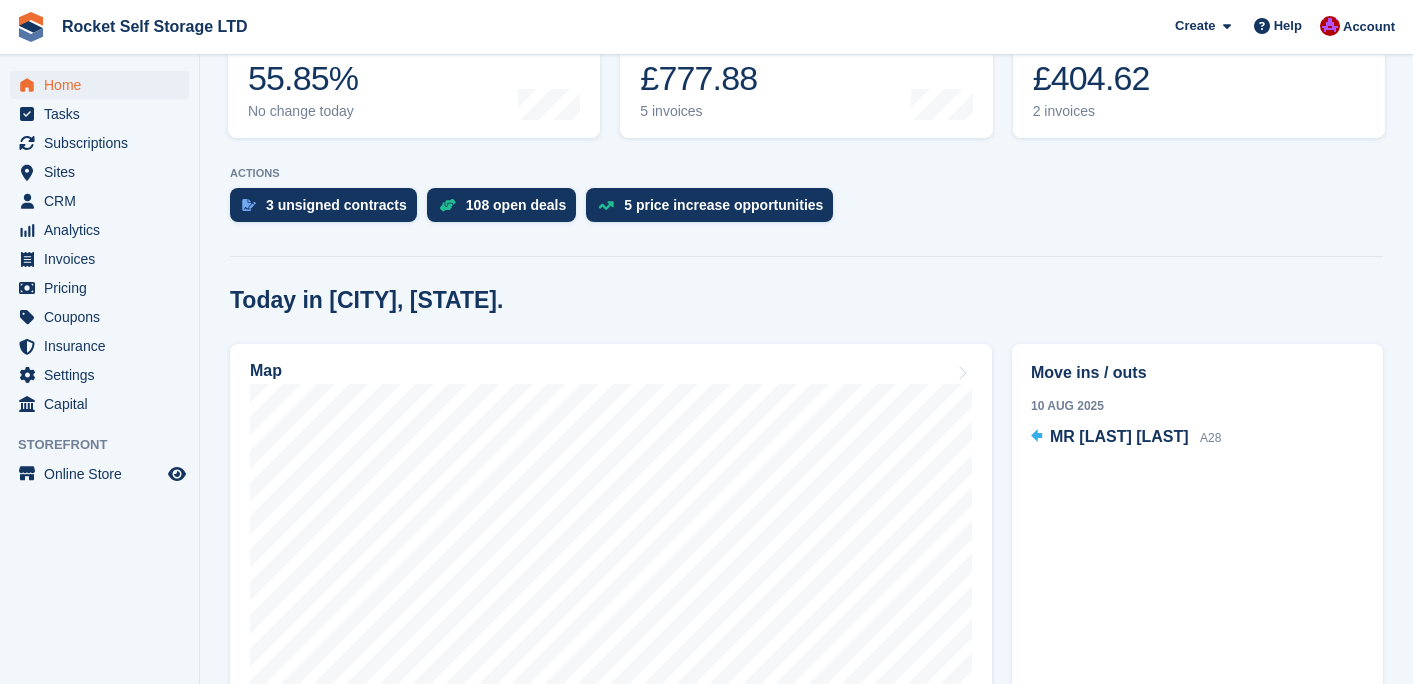 scroll, scrollTop: 308, scrollLeft: 0, axis: vertical 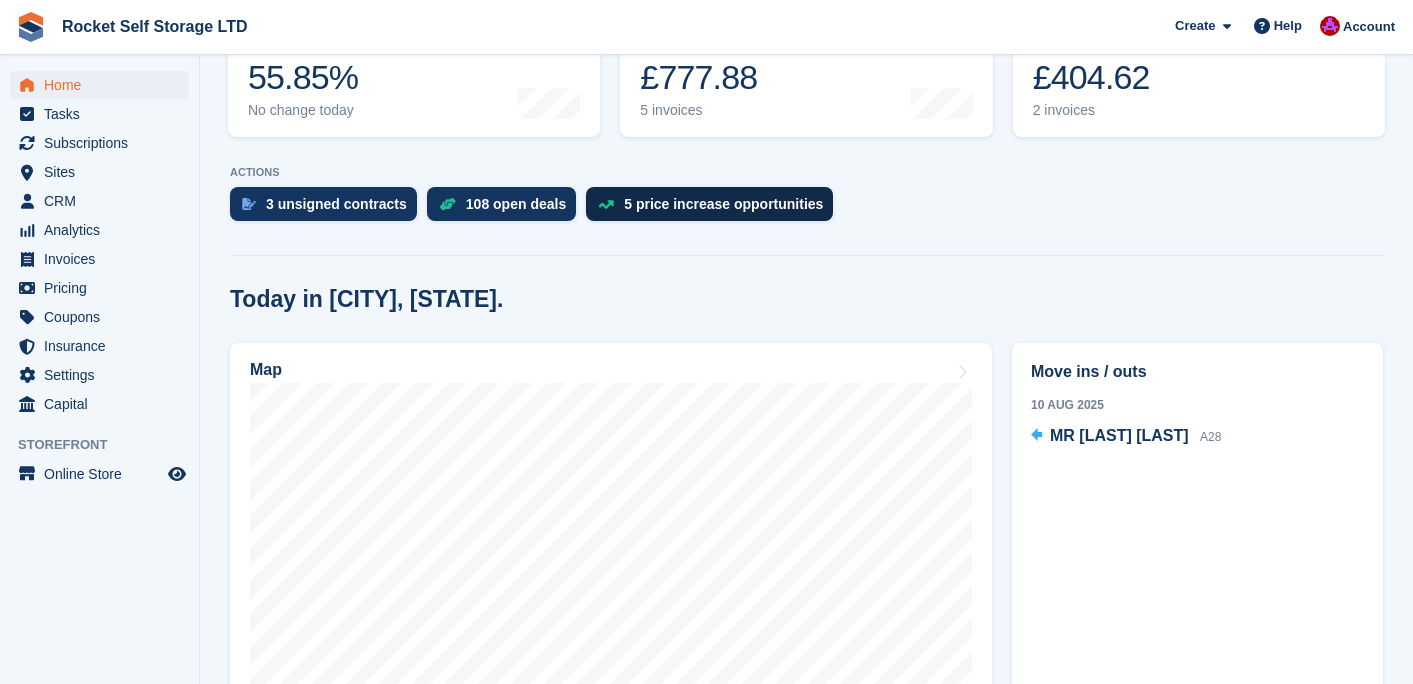 click on "5
price increase opportunities" at bounding box center [723, 204] 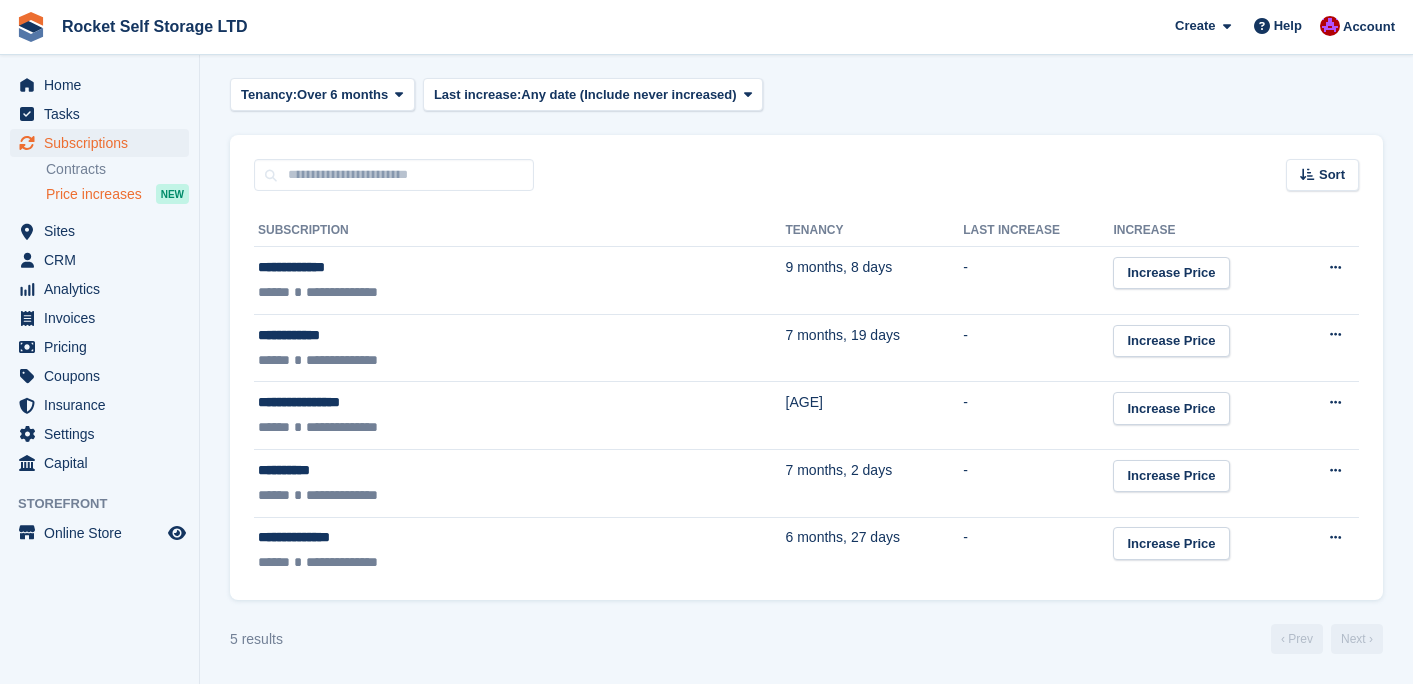 scroll, scrollTop: 0, scrollLeft: 0, axis: both 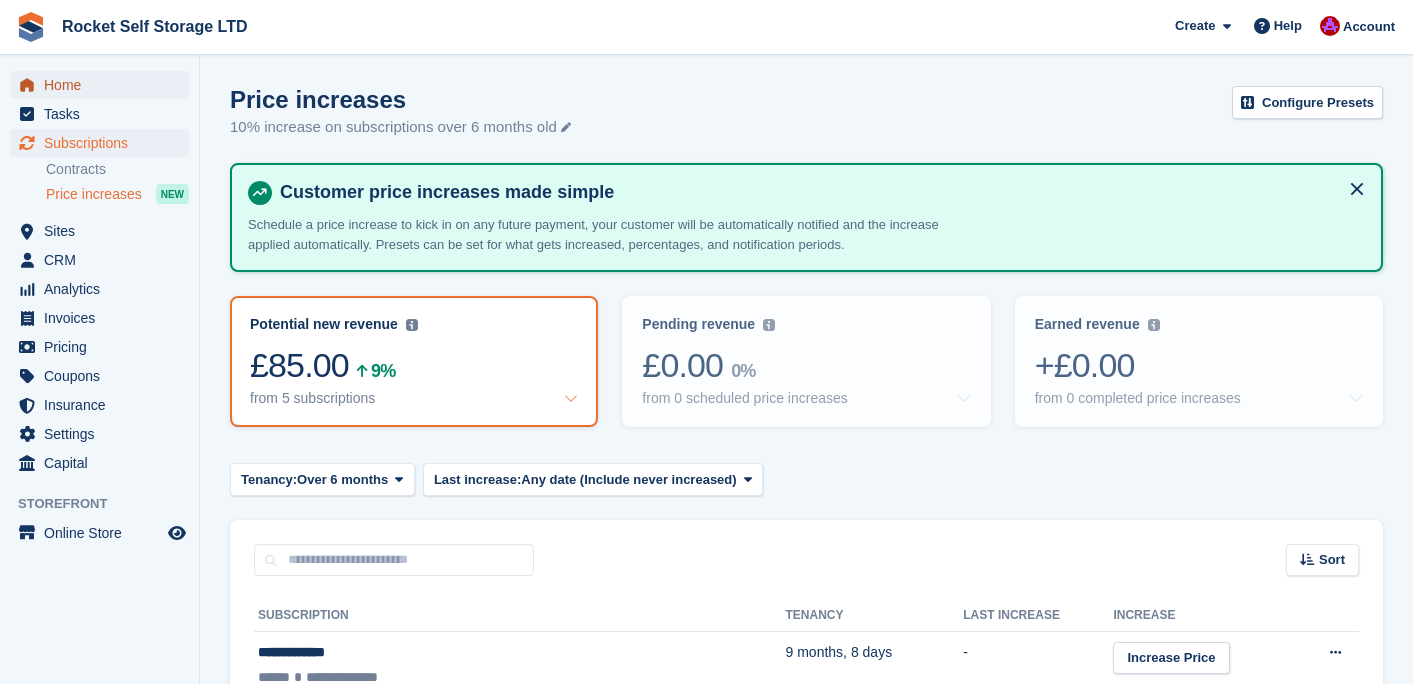 click at bounding box center [27, 85] 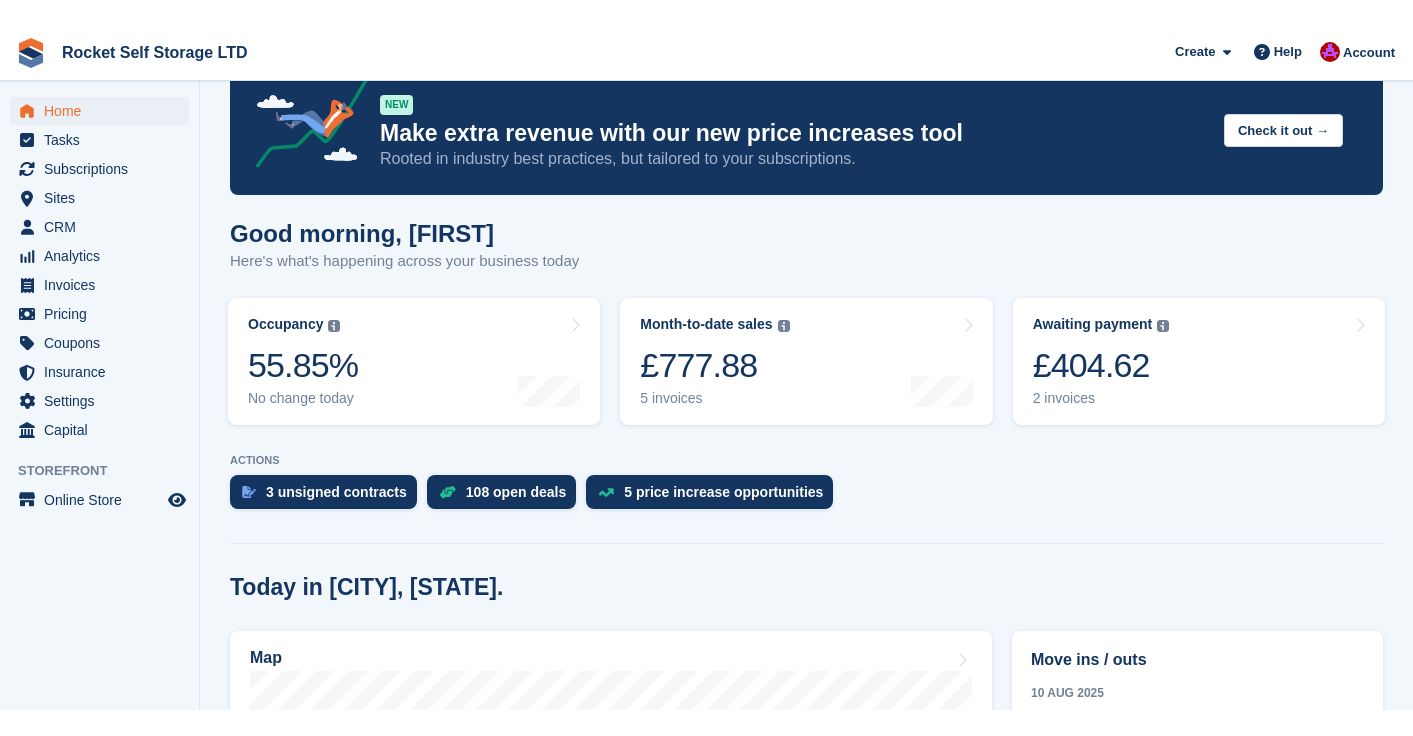 scroll, scrollTop: 0, scrollLeft: 0, axis: both 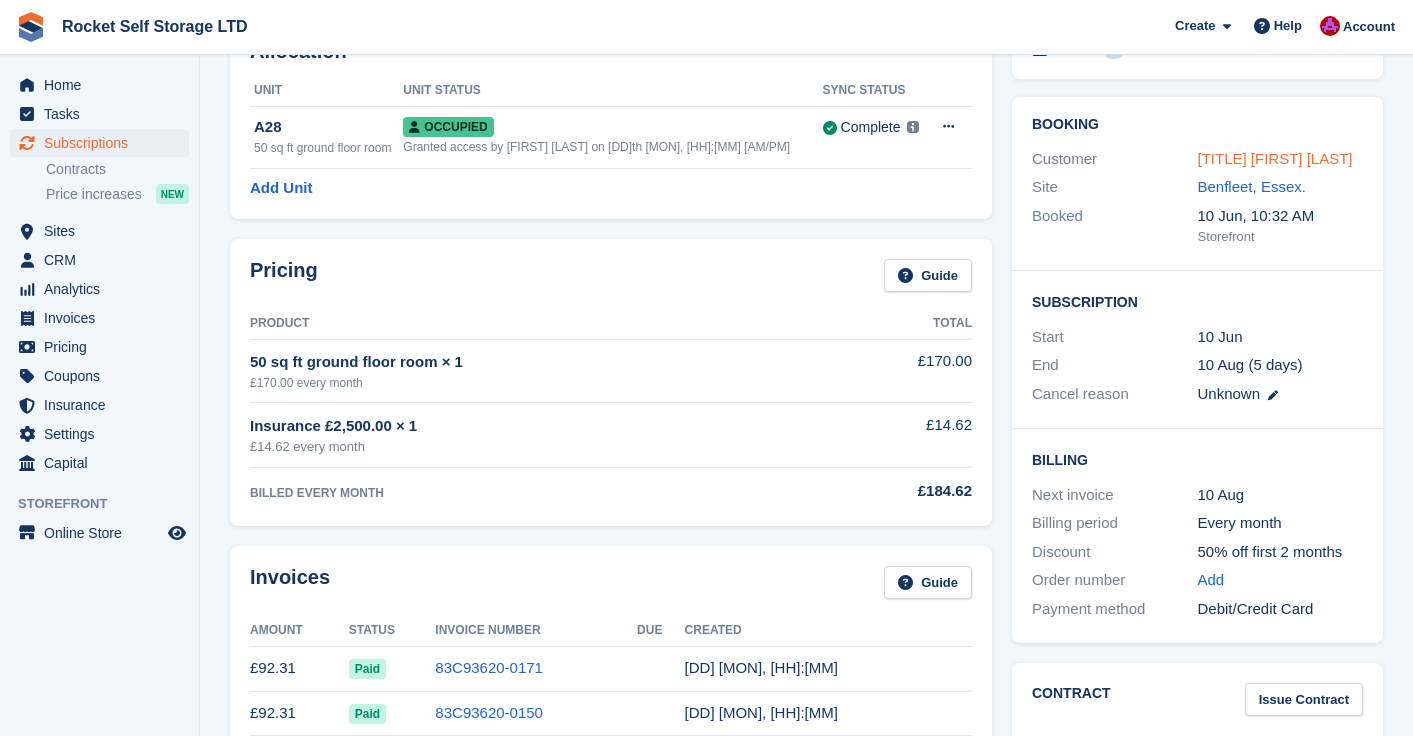 click on "[TITLE] [FIRST] [LAST]" at bounding box center (1275, 158) 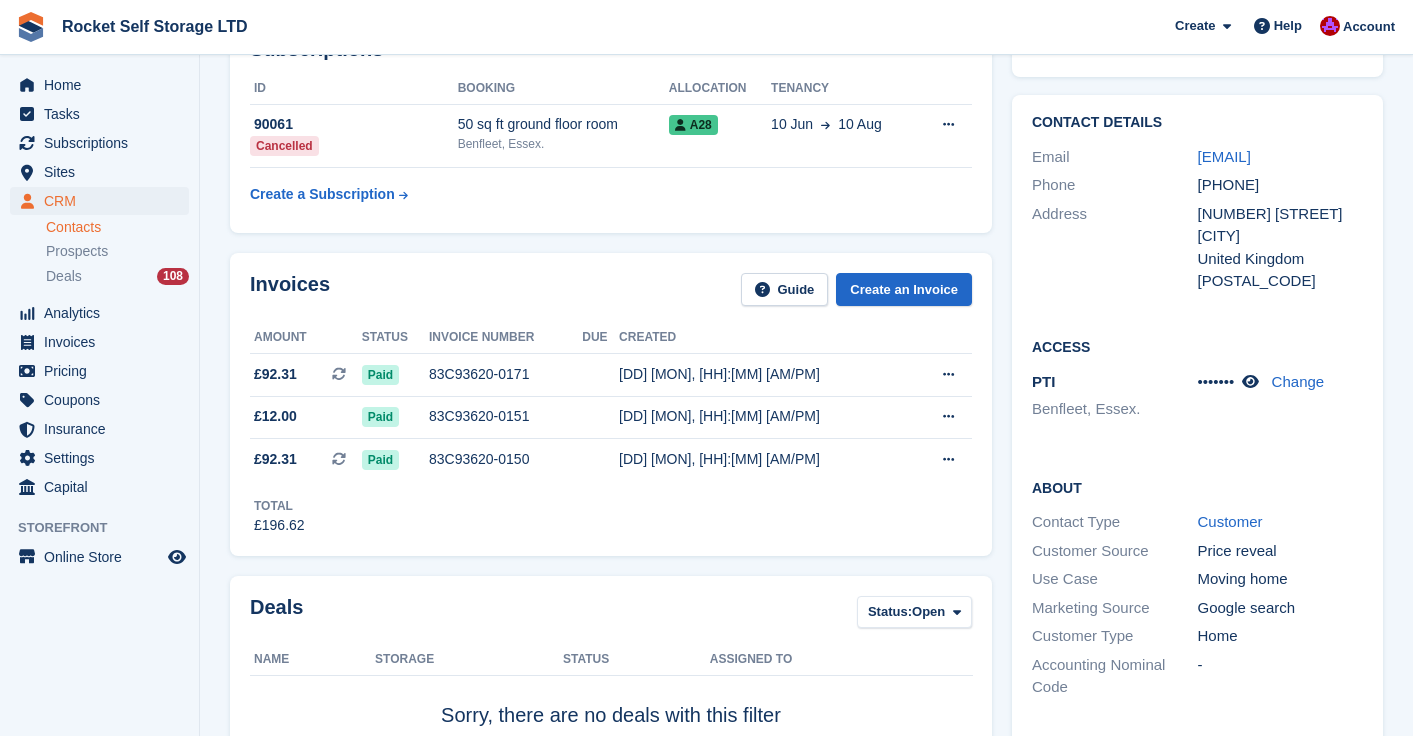 scroll, scrollTop: 0, scrollLeft: 0, axis: both 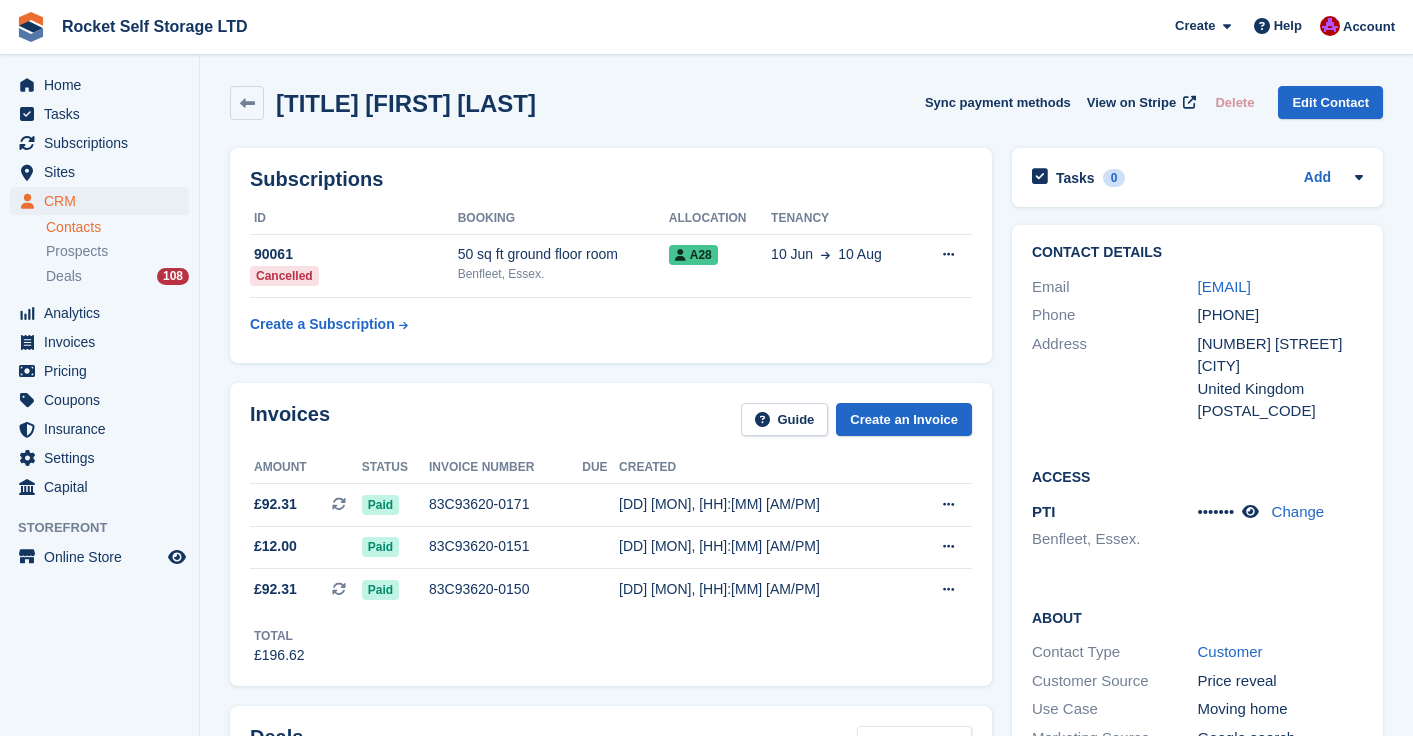 drag, startPoint x: 1221, startPoint y: 307, endPoint x: 1193, endPoint y: 293, distance: 31.304953 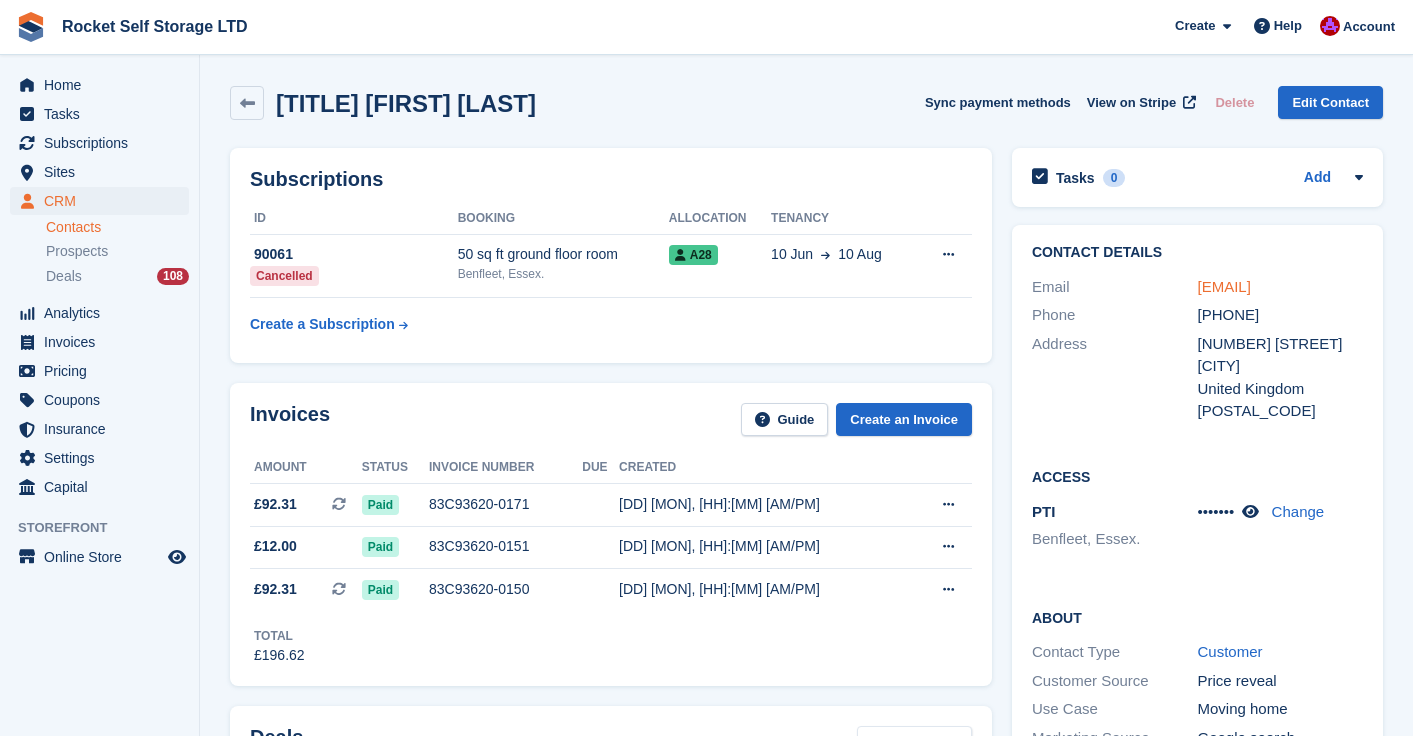 copy on "riccardolatorre84@gmail.com" 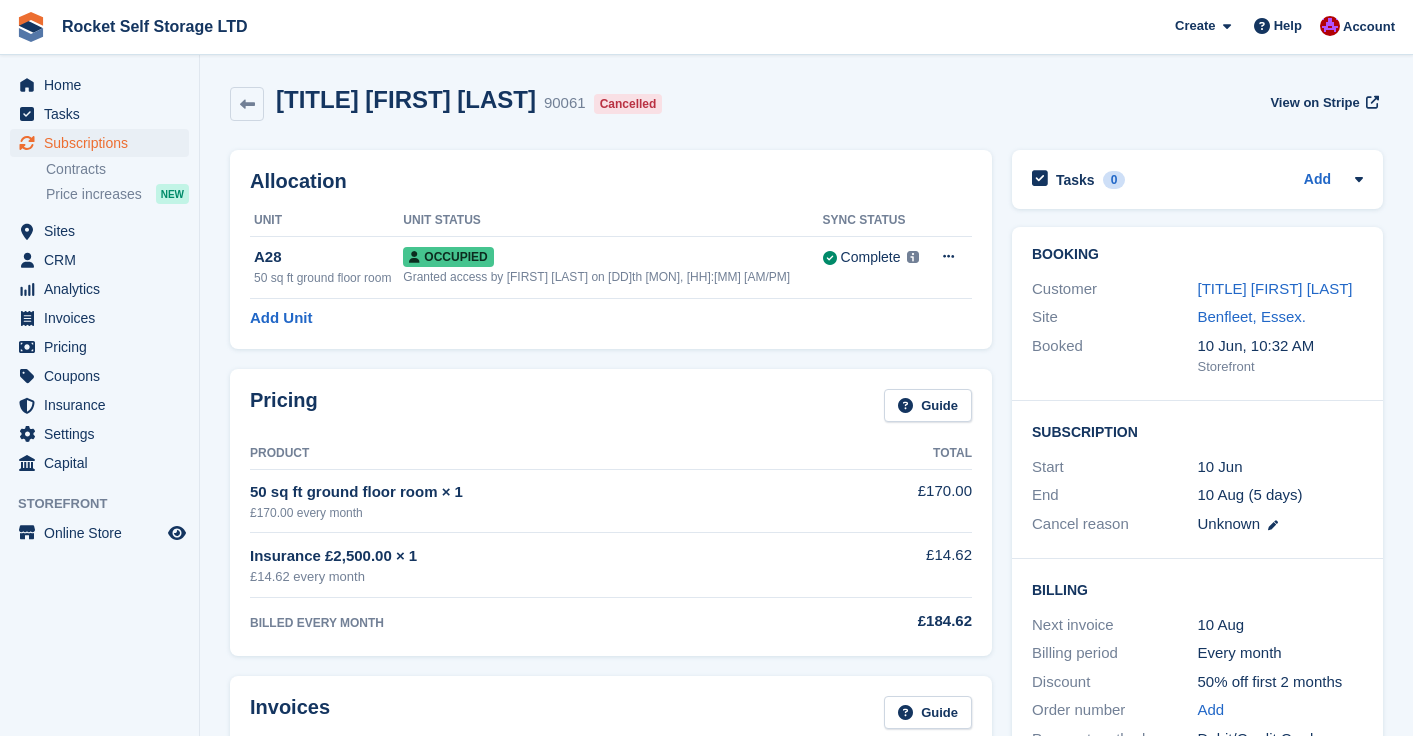 scroll, scrollTop: 130, scrollLeft: 0, axis: vertical 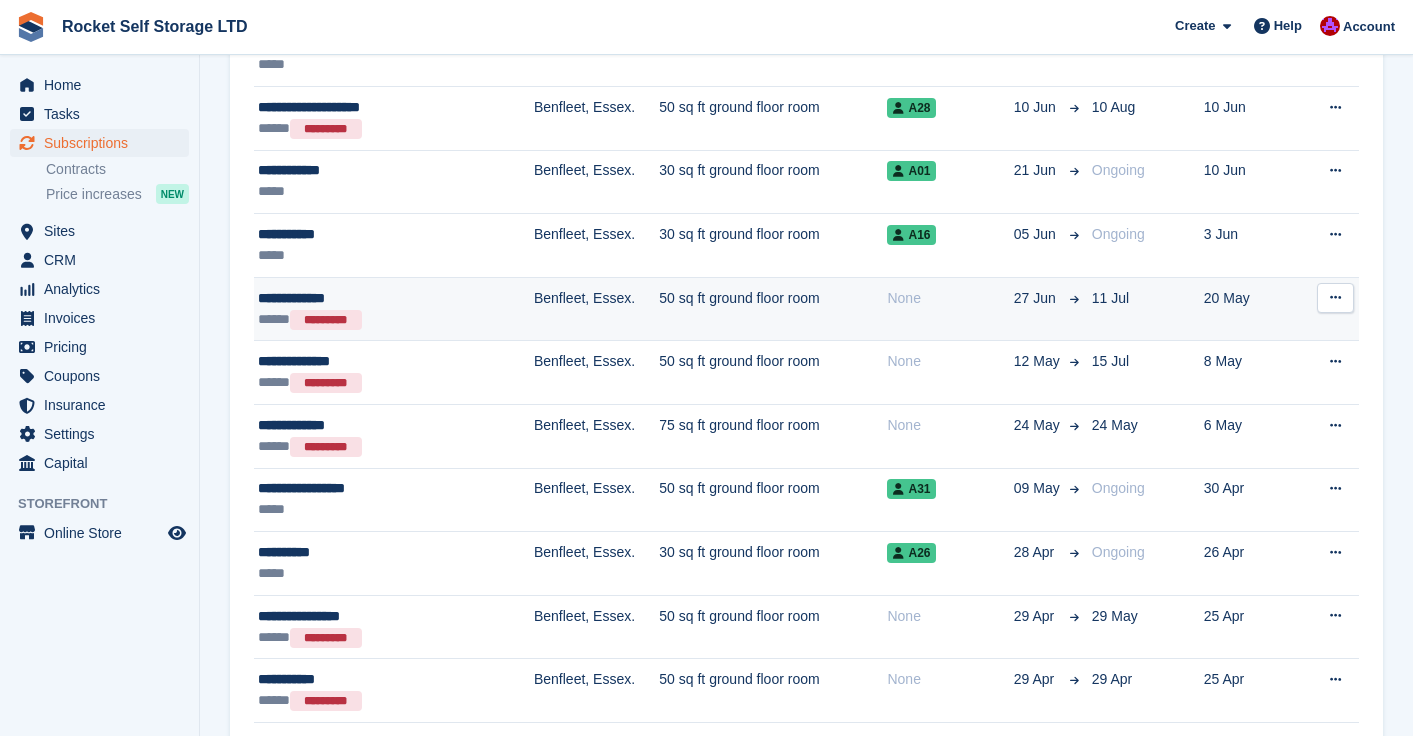 click on "**********" at bounding box center [369, 298] 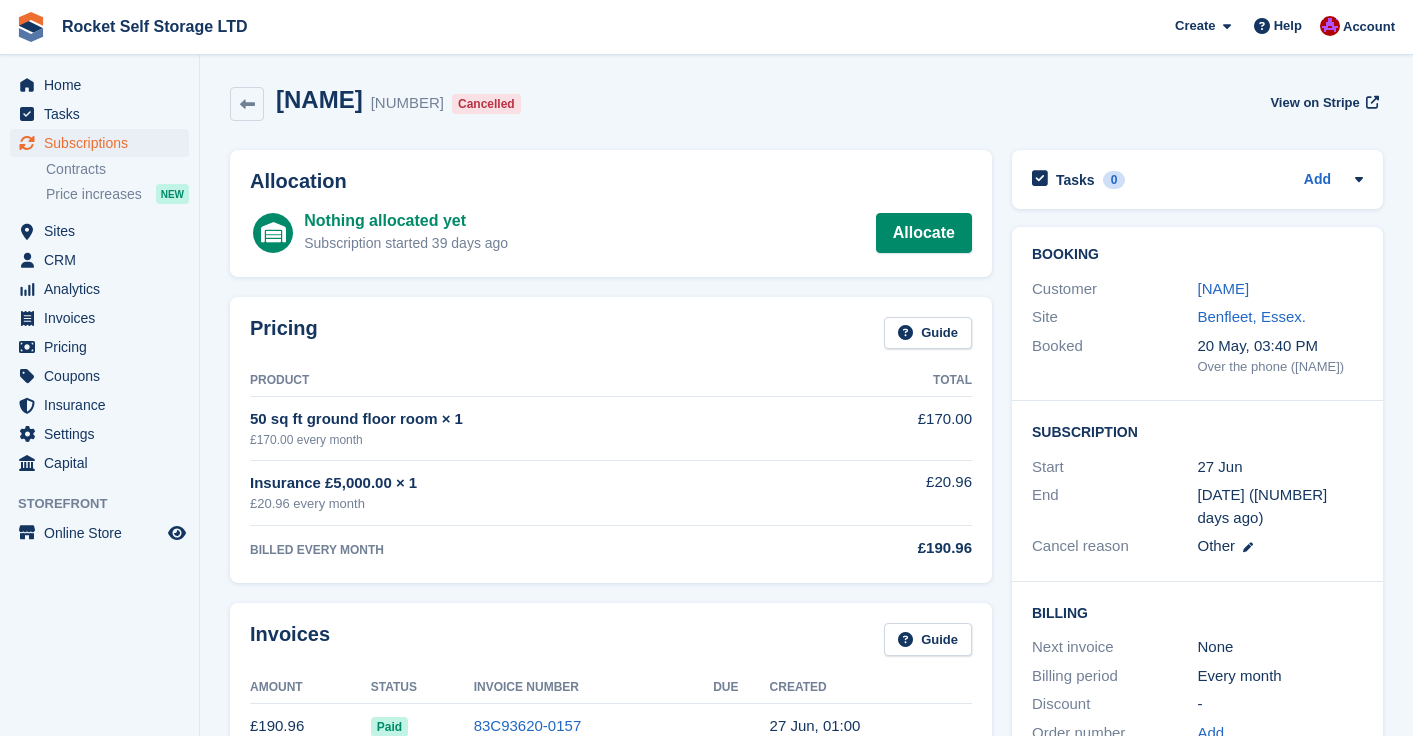 scroll, scrollTop: 0, scrollLeft: 0, axis: both 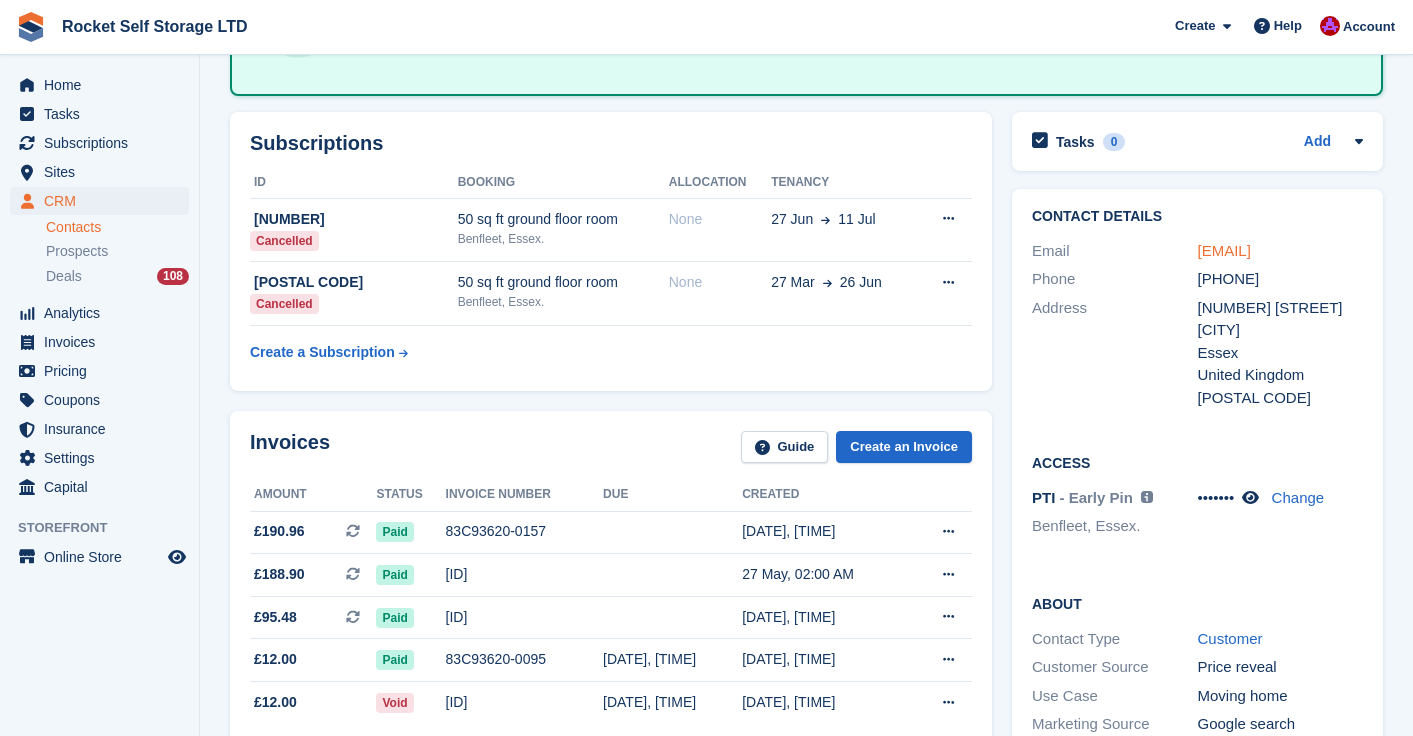 click on "grantshippey@hotmail.co.uk" at bounding box center (1224, 250) 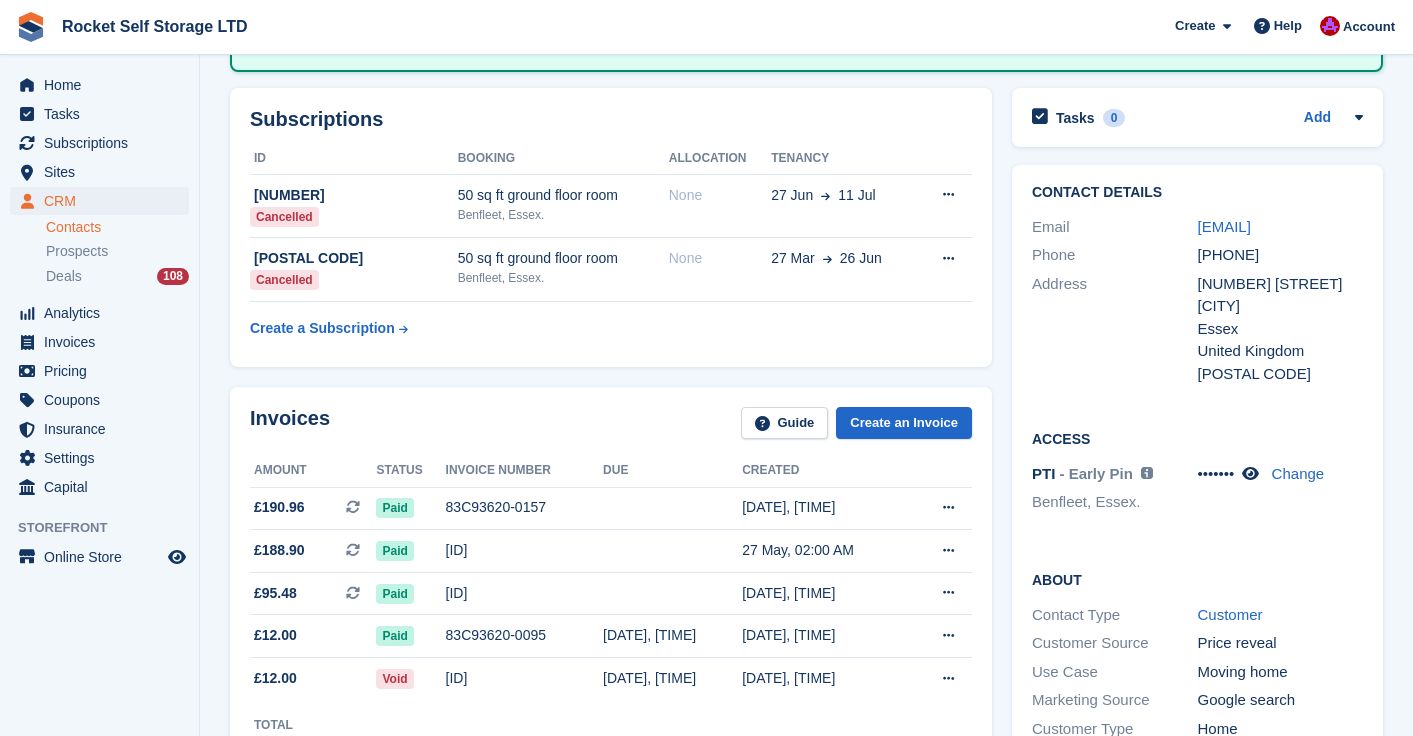scroll, scrollTop: 226, scrollLeft: 0, axis: vertical 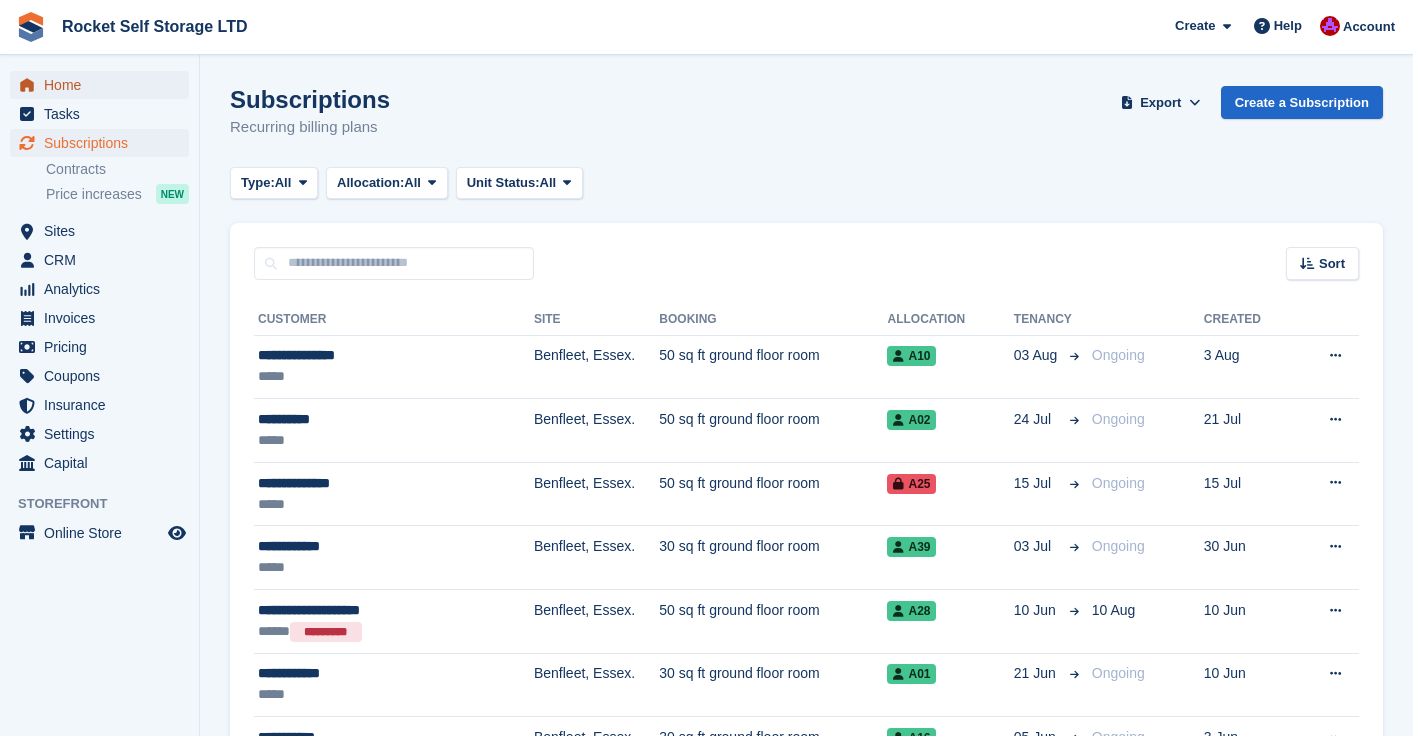click on "Home" at bounding box center [104, 85] 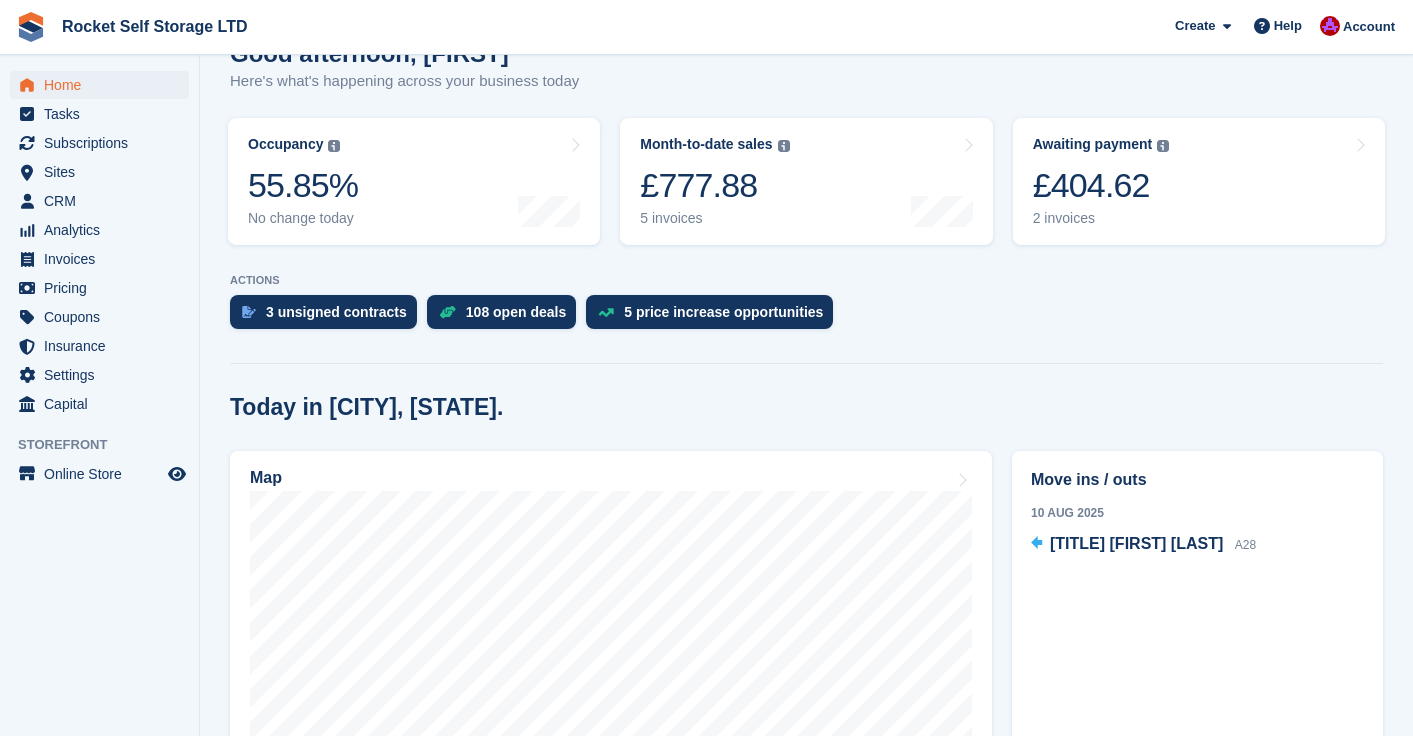scroll, scrollTop: 203, scrollLeft: 0, axis: vertical 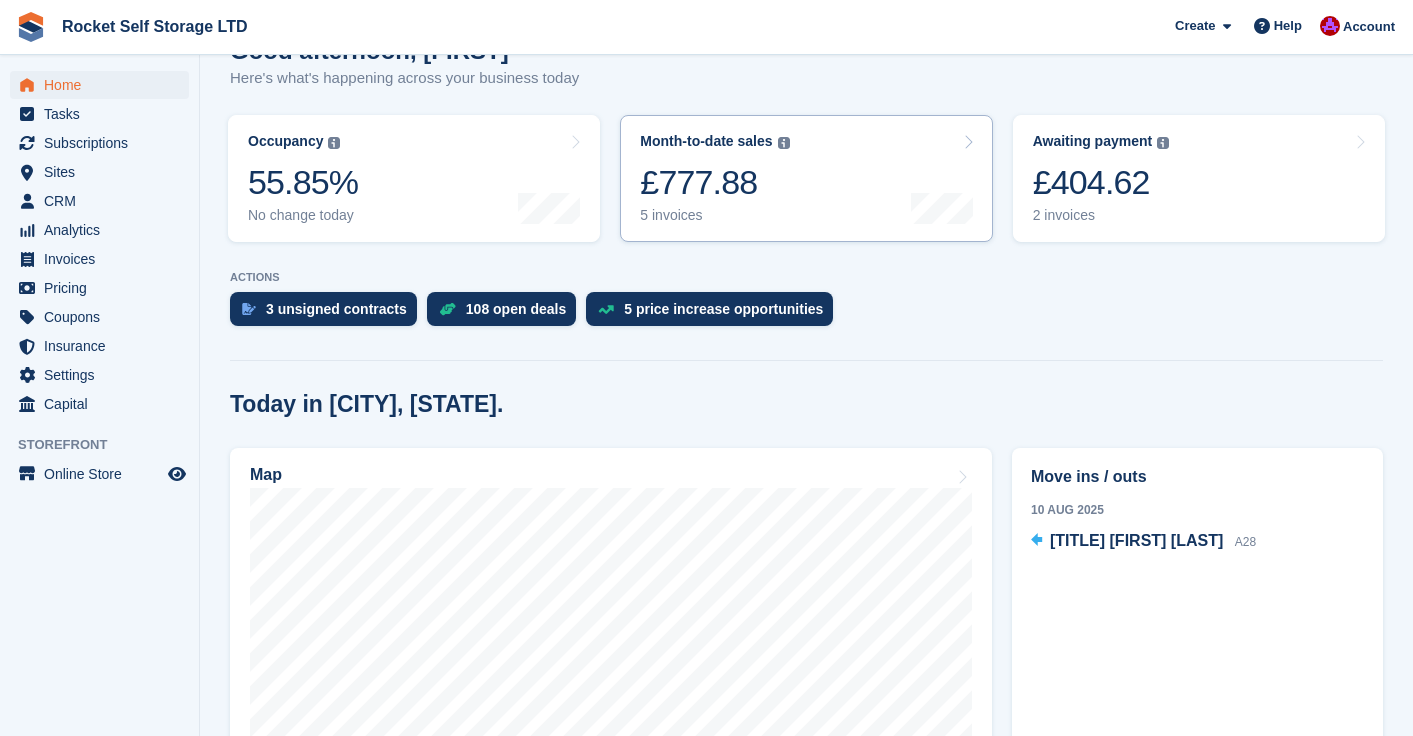 click on "5 invoices" at bounding box center (714, 215) 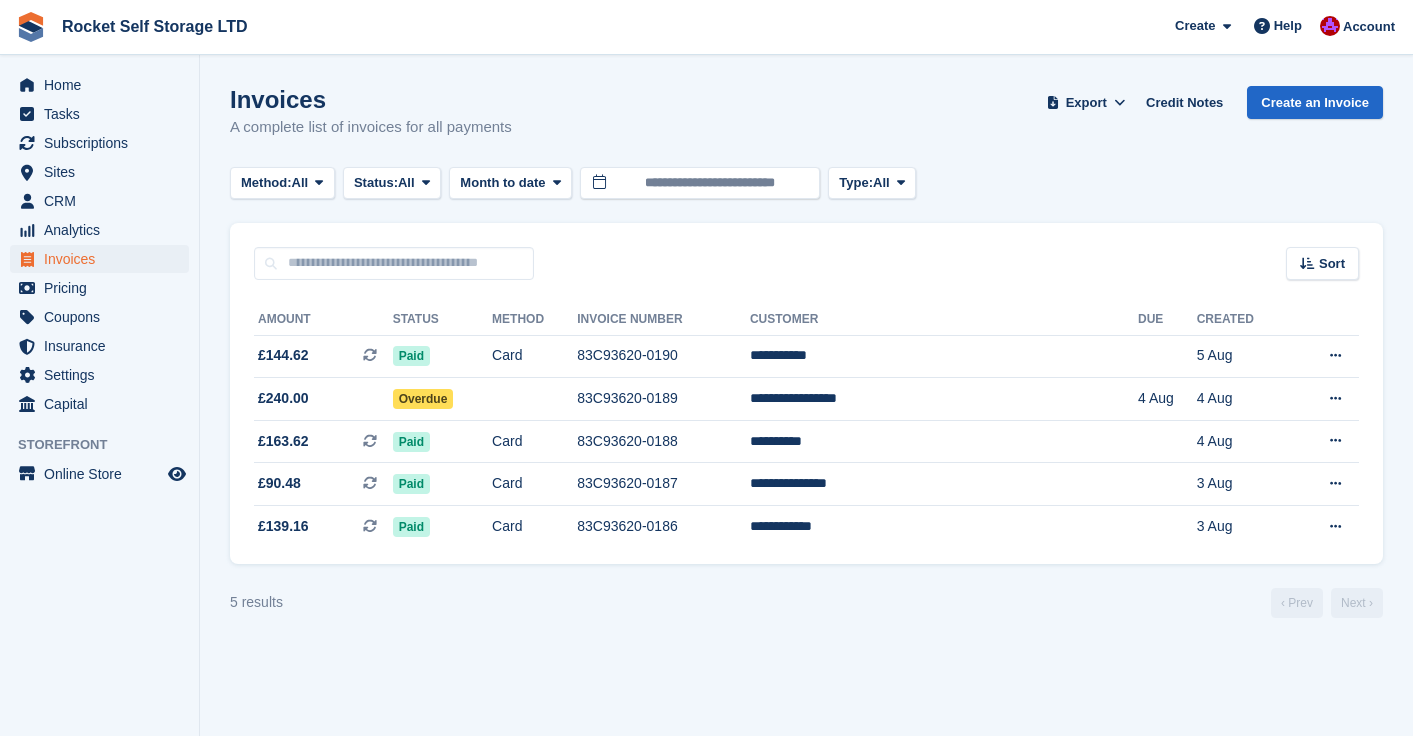 scroll, scrollTop: 0, scrollLeft: 0, axis: both 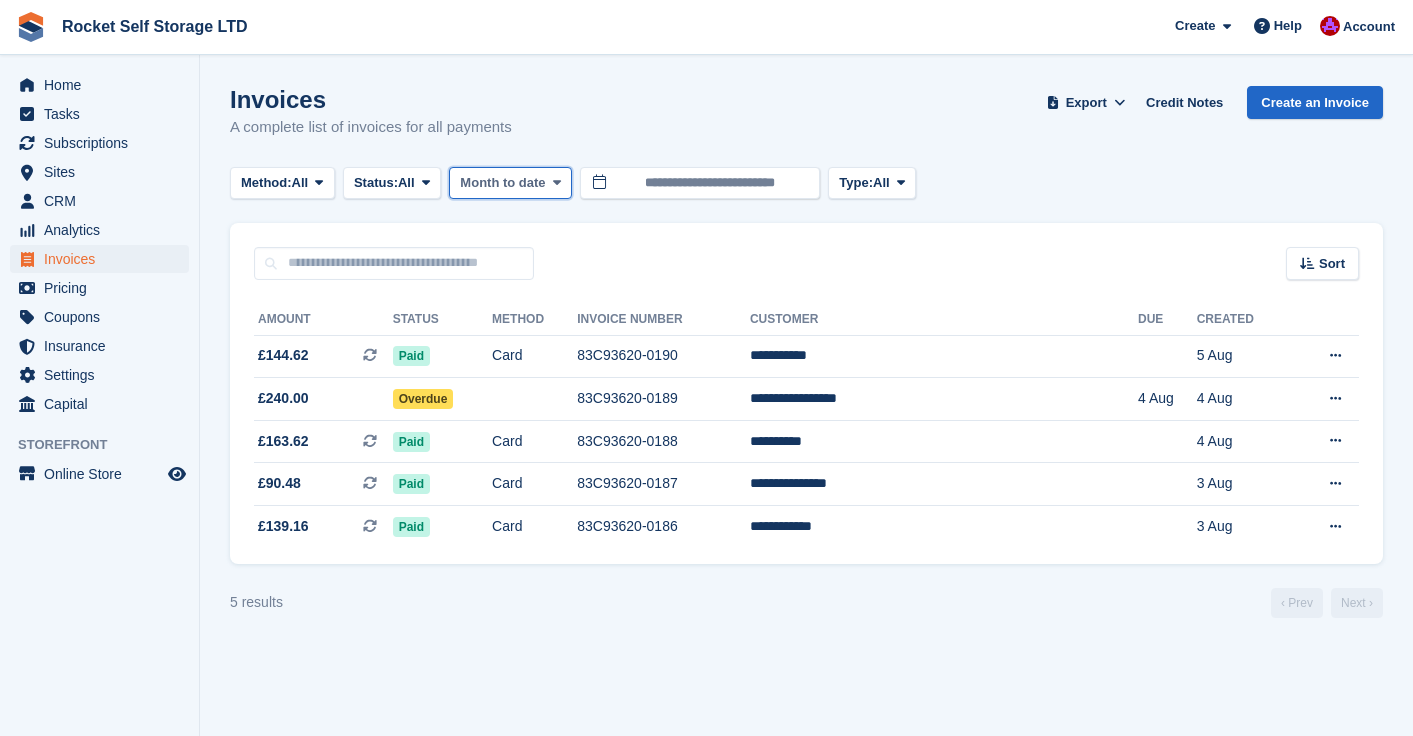 click on "Month to date" at bounding box center [502, 183] 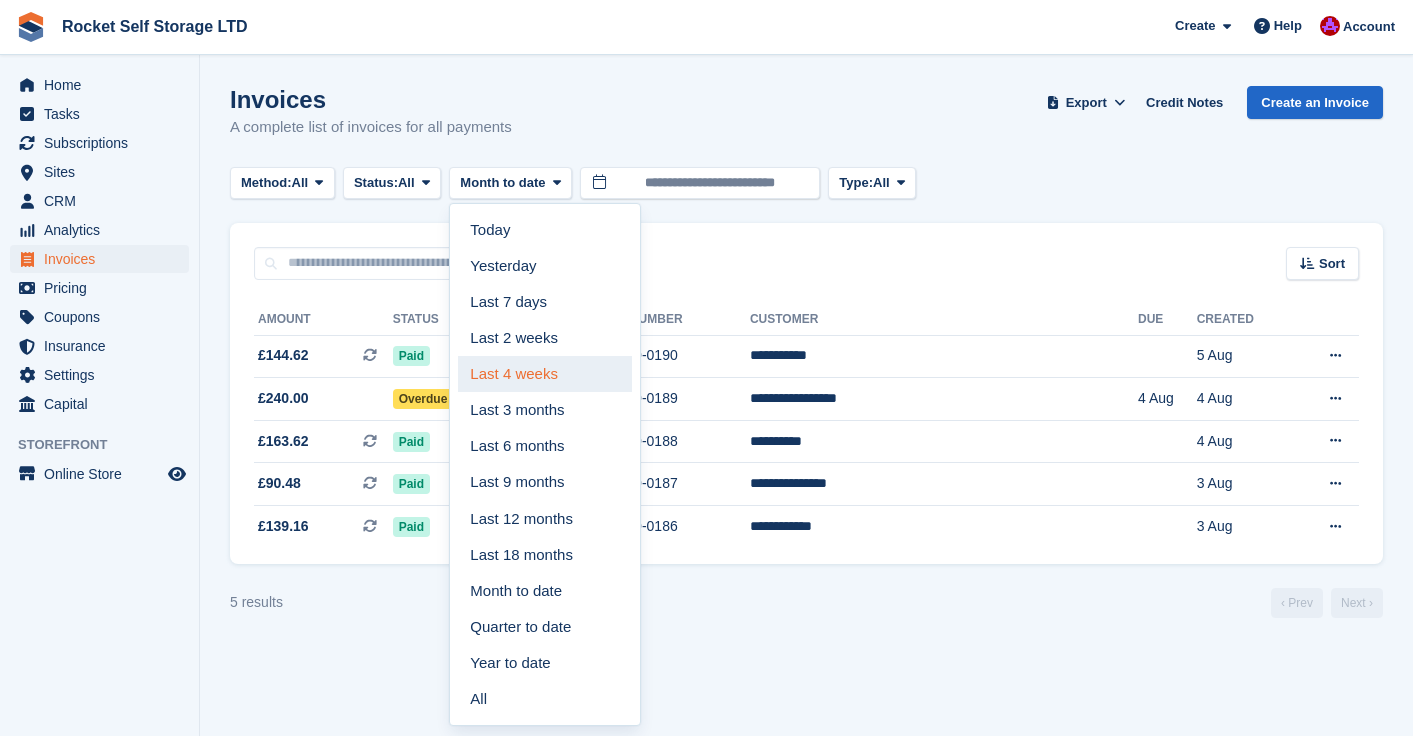 click on "Last 4 weeks" at bounding box center [545, 374] 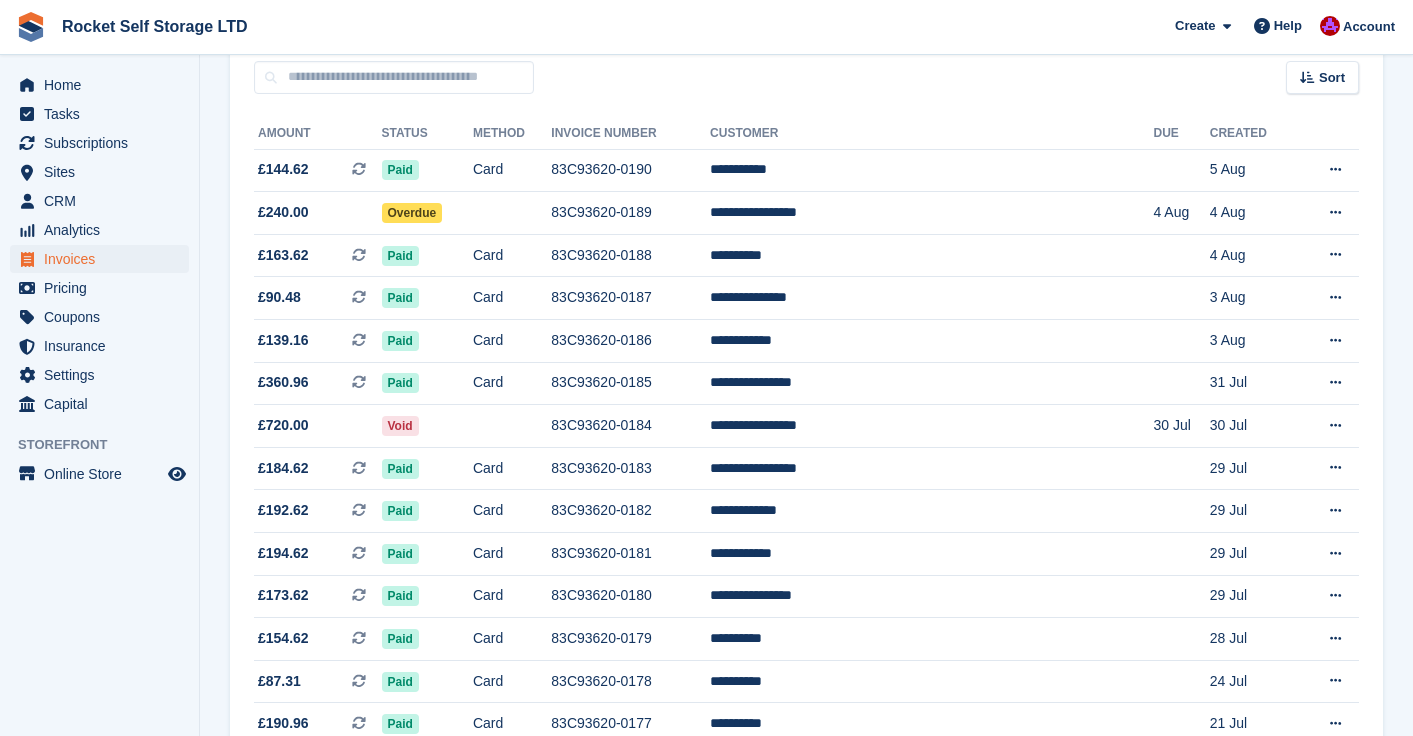 scroll, scrollTop: 0, scrollLeft: 0, axis: both 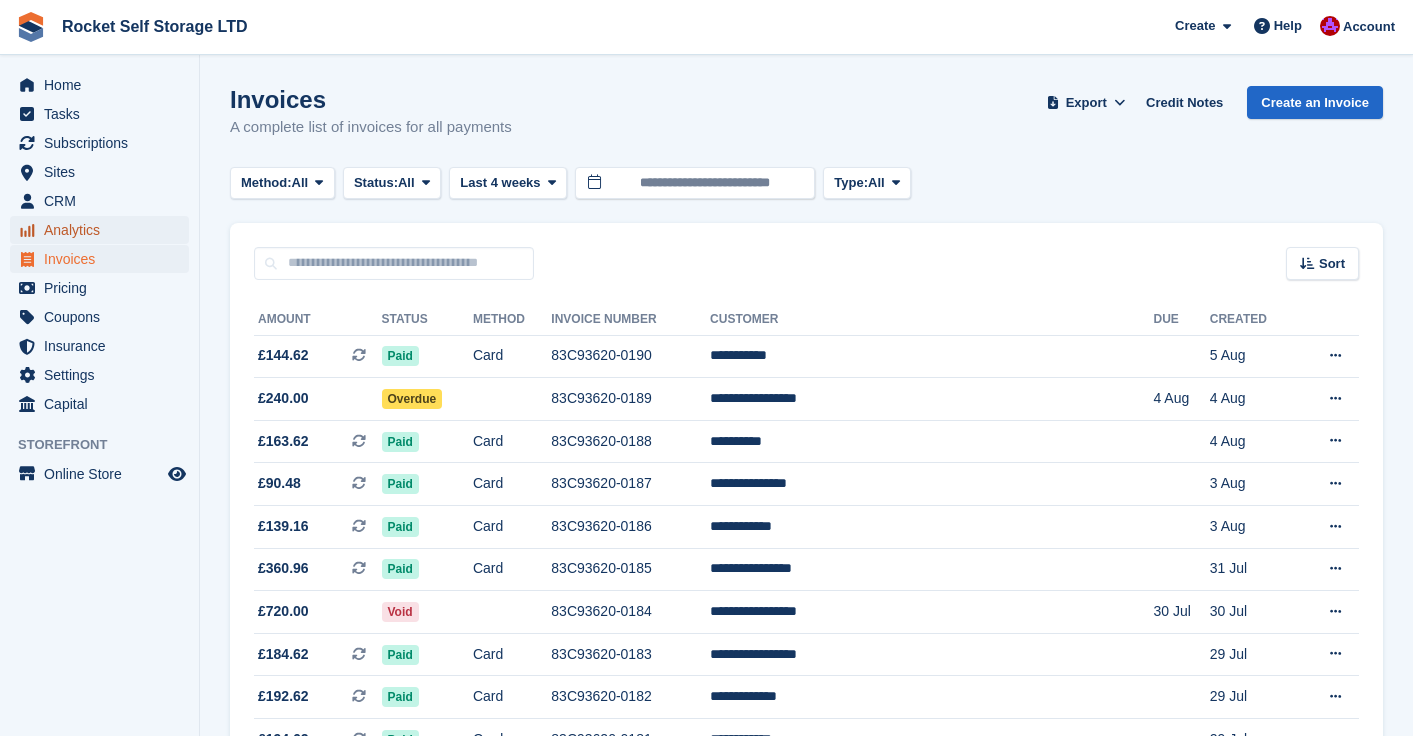 click on "Analytics" at bounding box center (104, 230) 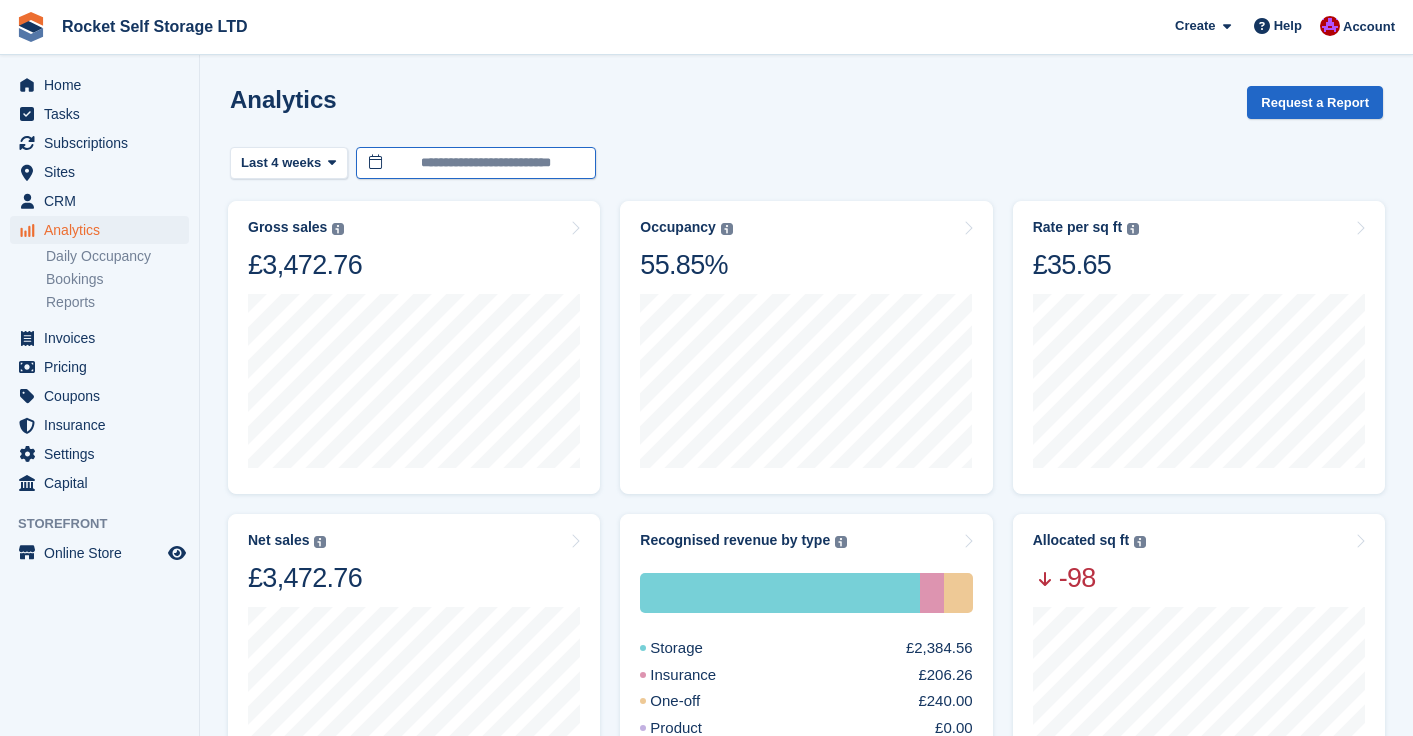 click on "**********" at bounding box center [476, 163] 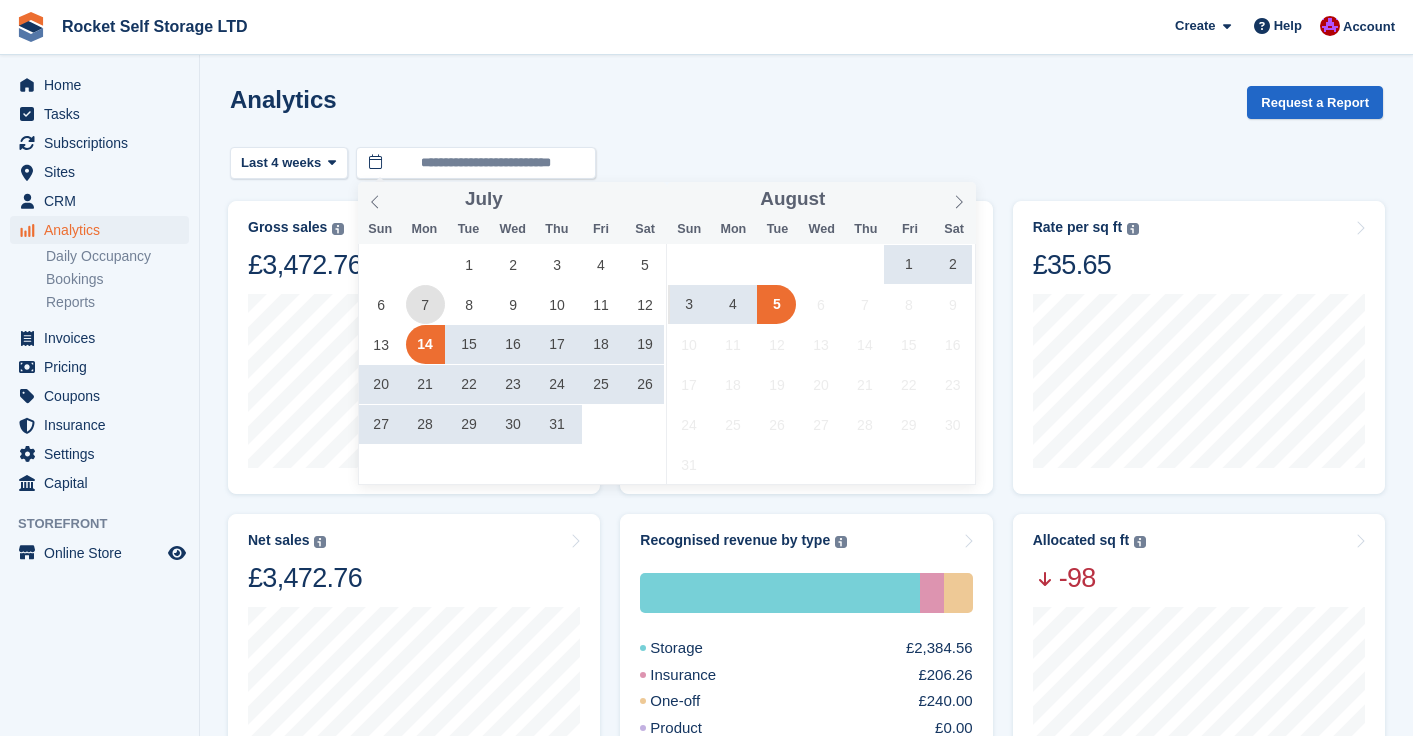 click on "7" at bounding box center [425, 304] 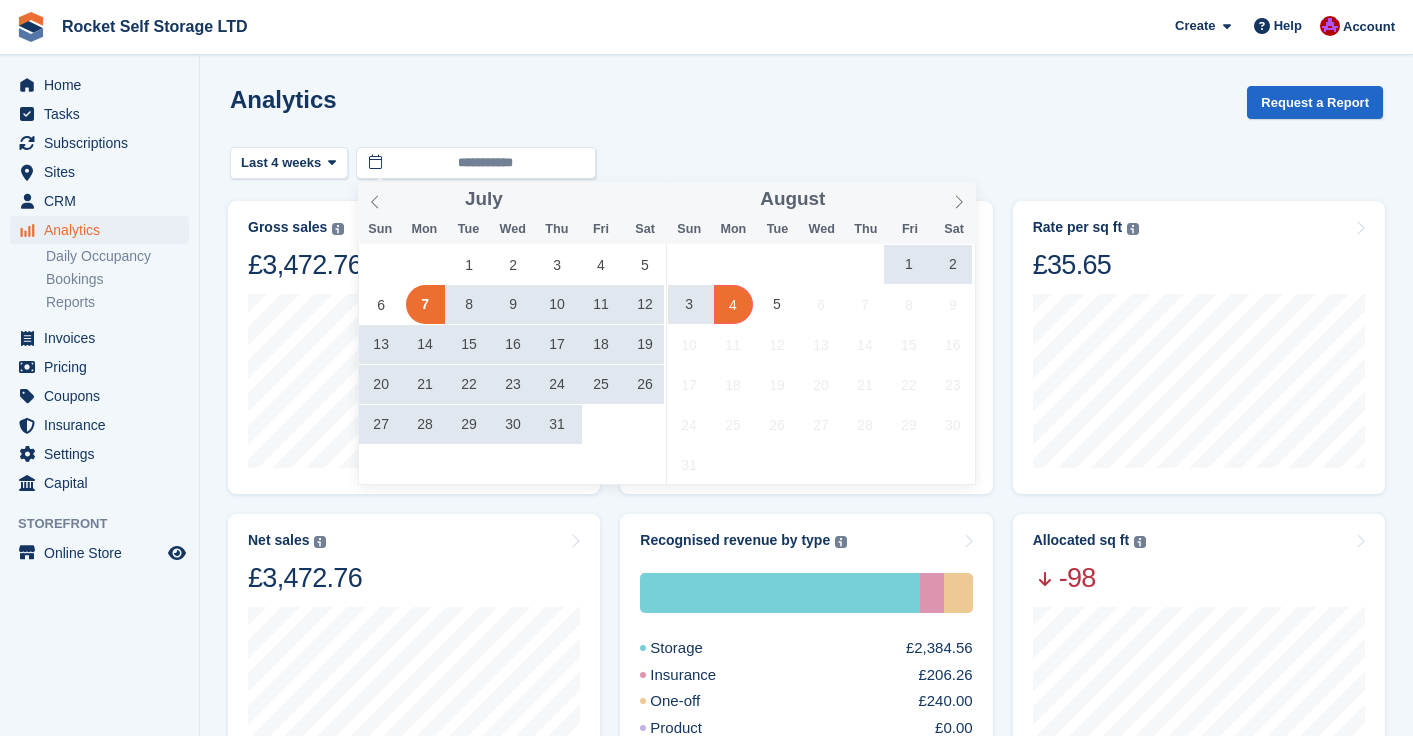 click on "4" at bounding box center (733, 304) 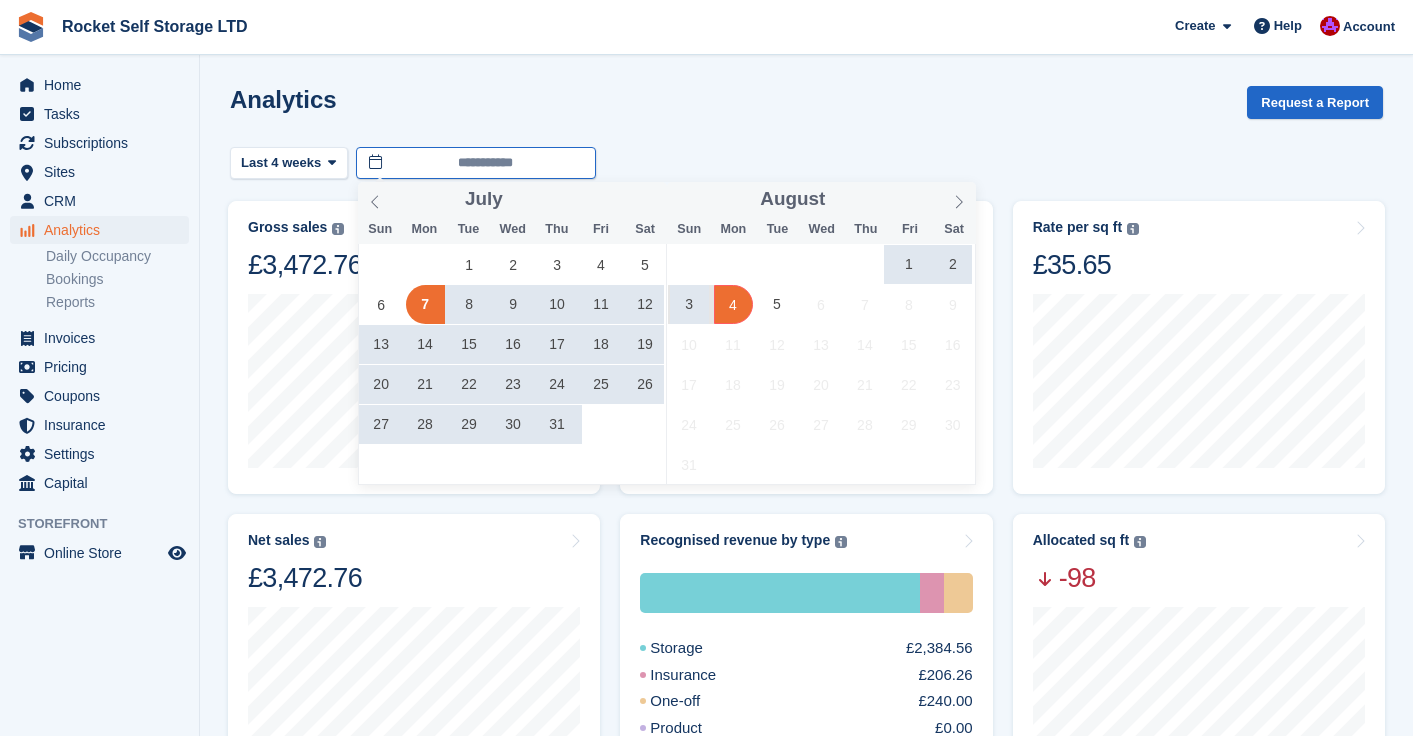 type on "**********" 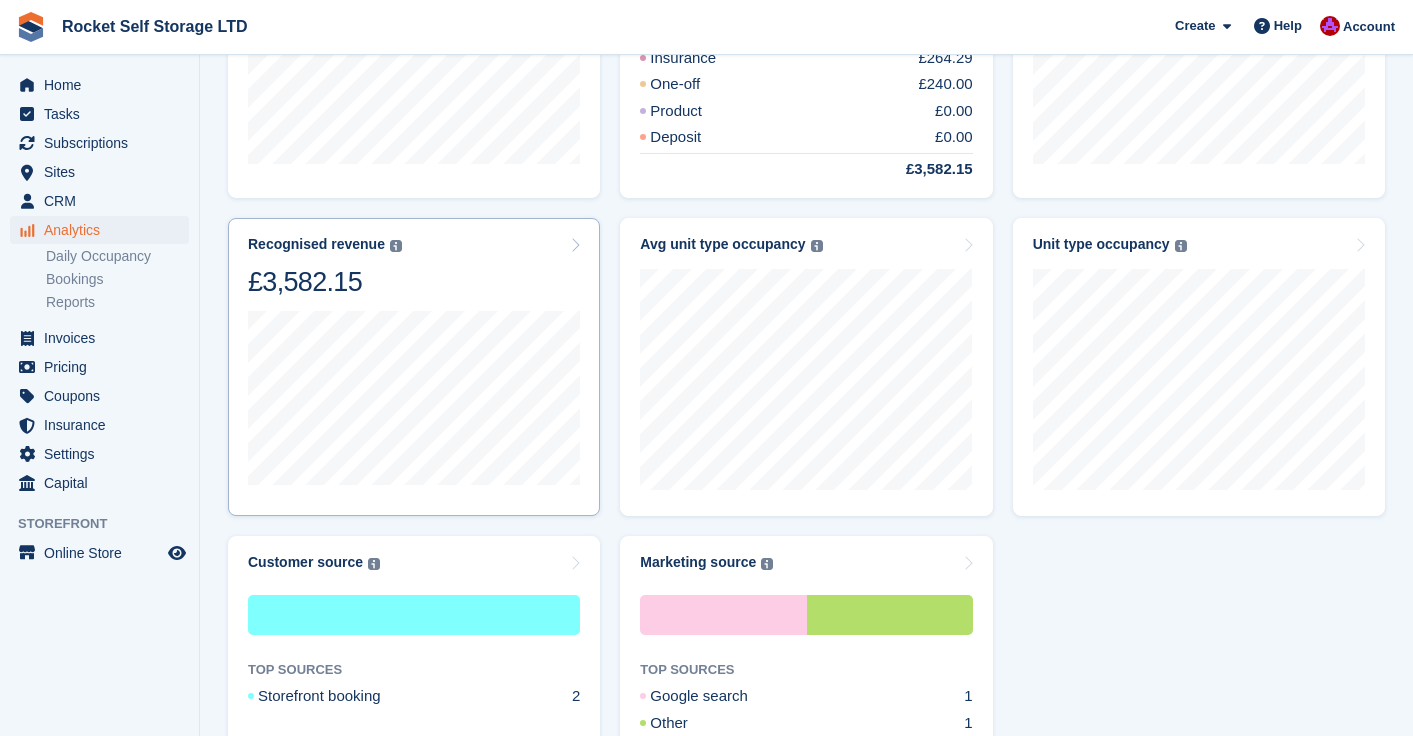scroll, scrollTop: 618, scrollLeft: 0, axis: vertical 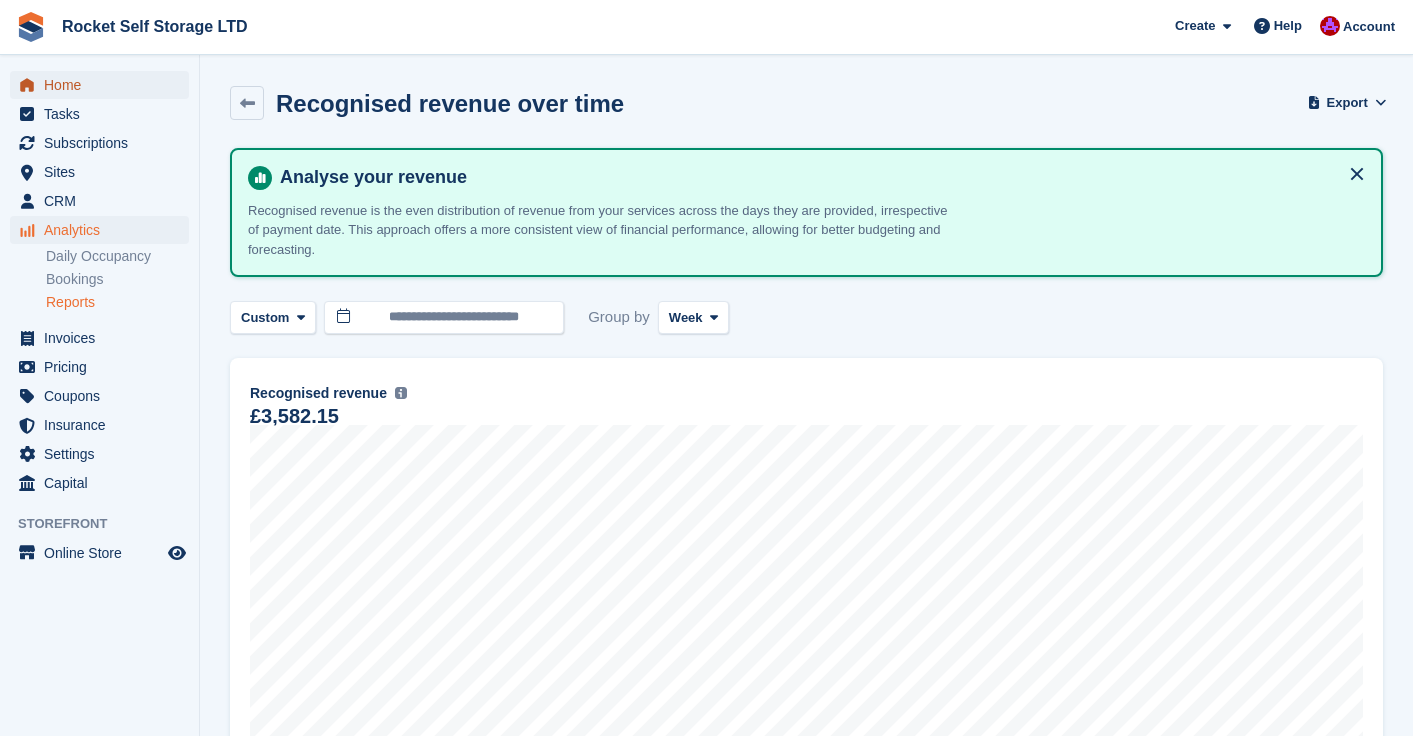 click on "Home" at bounding box center [104, 85] 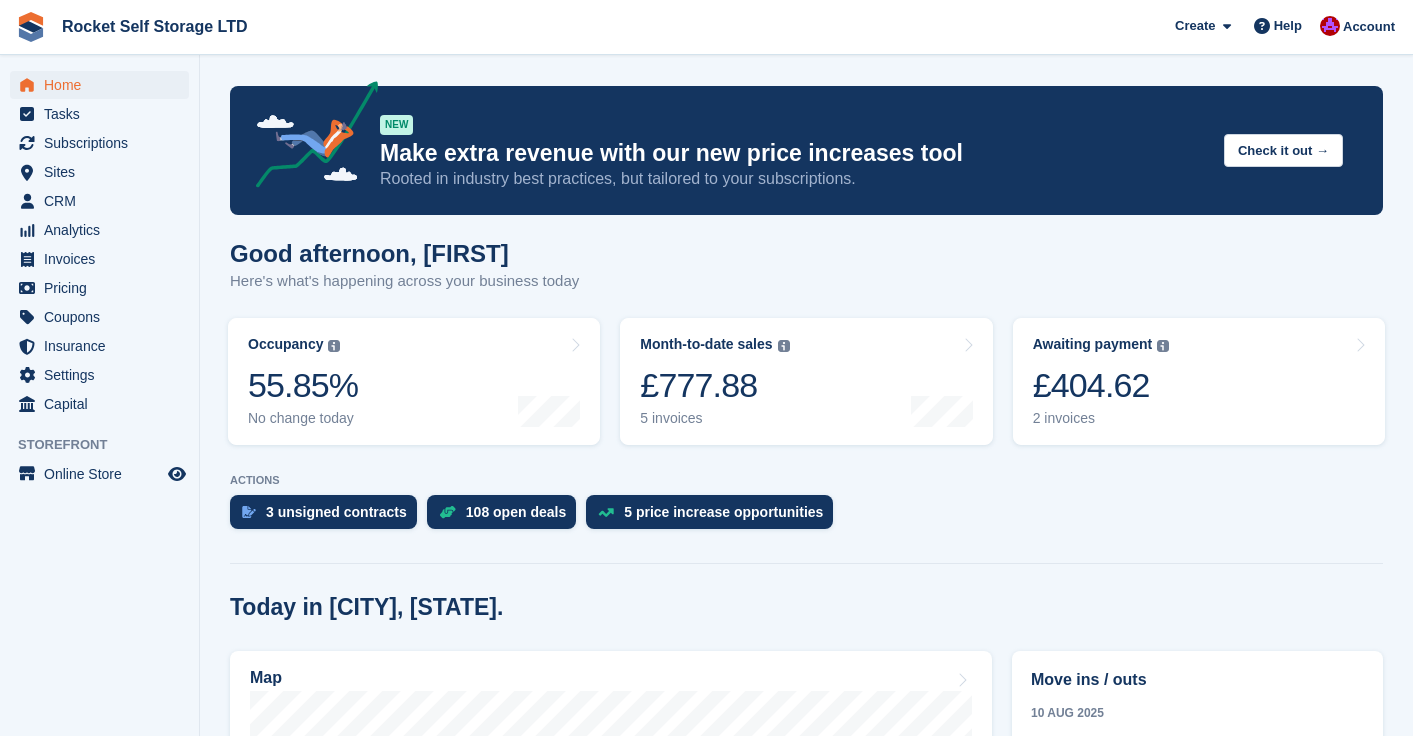 scroll, scrollTop: 0, scrollLeft: 0, axis: both 